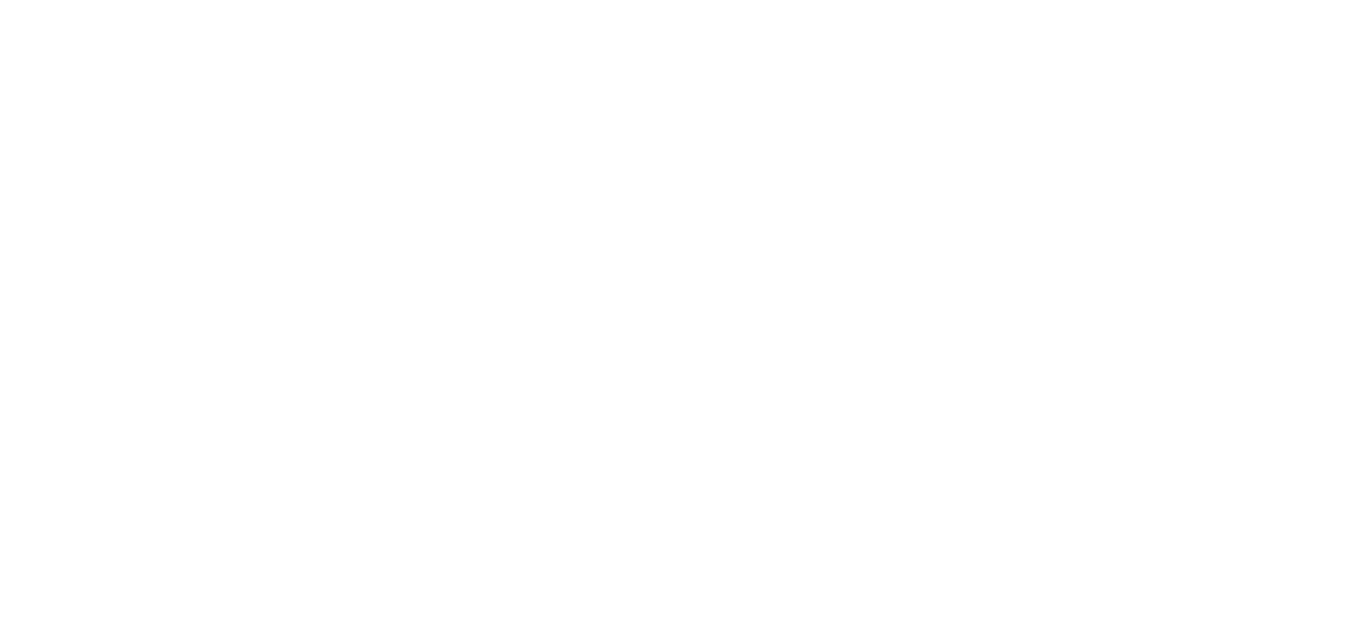 scroll, scrollTop: 0, scrollLeft: 0, axis: both 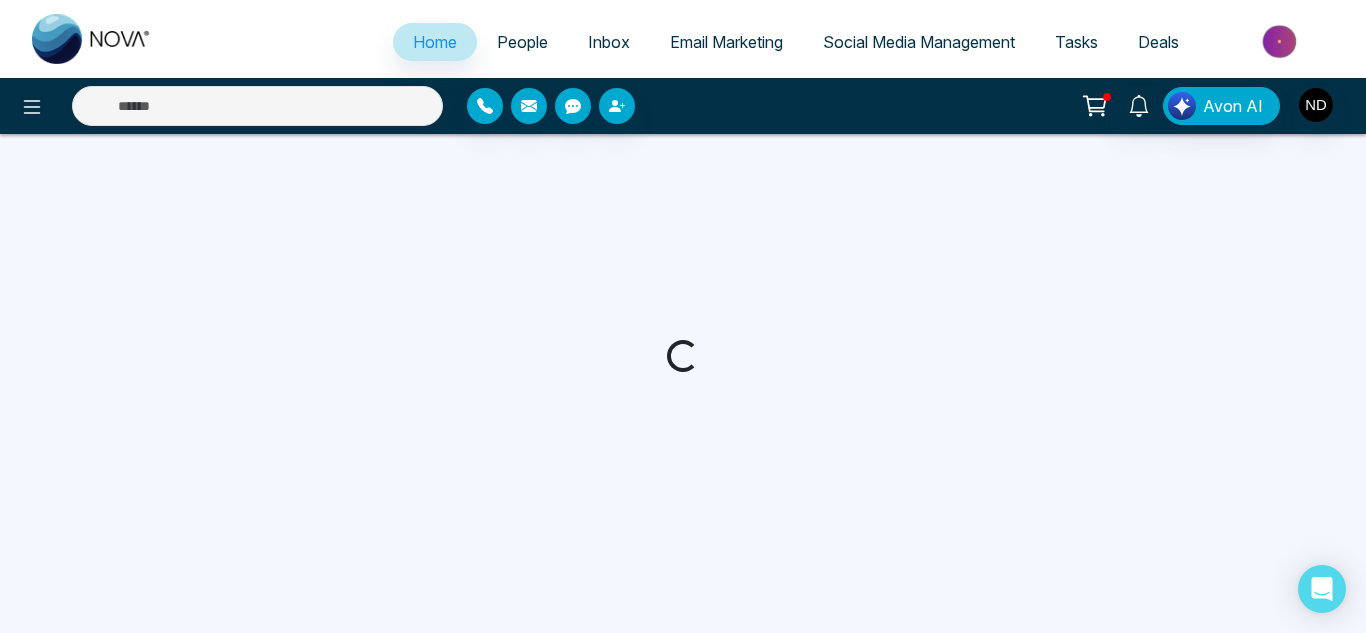 select on "*" 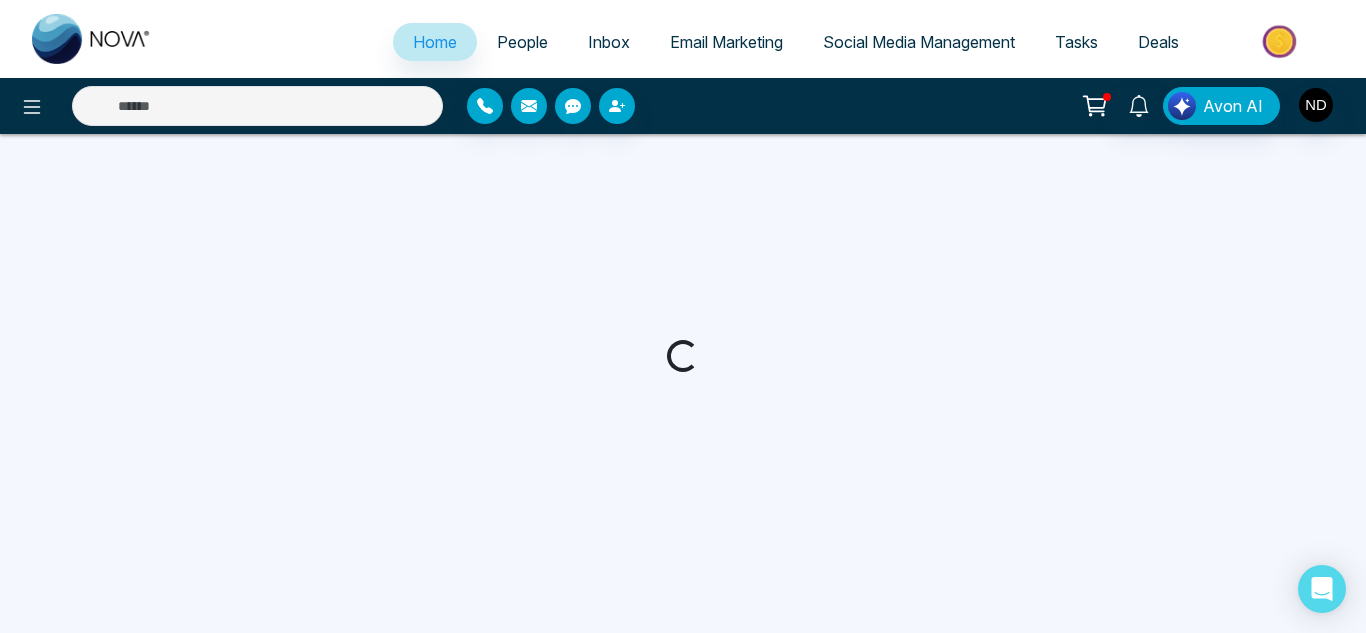 select on "*" 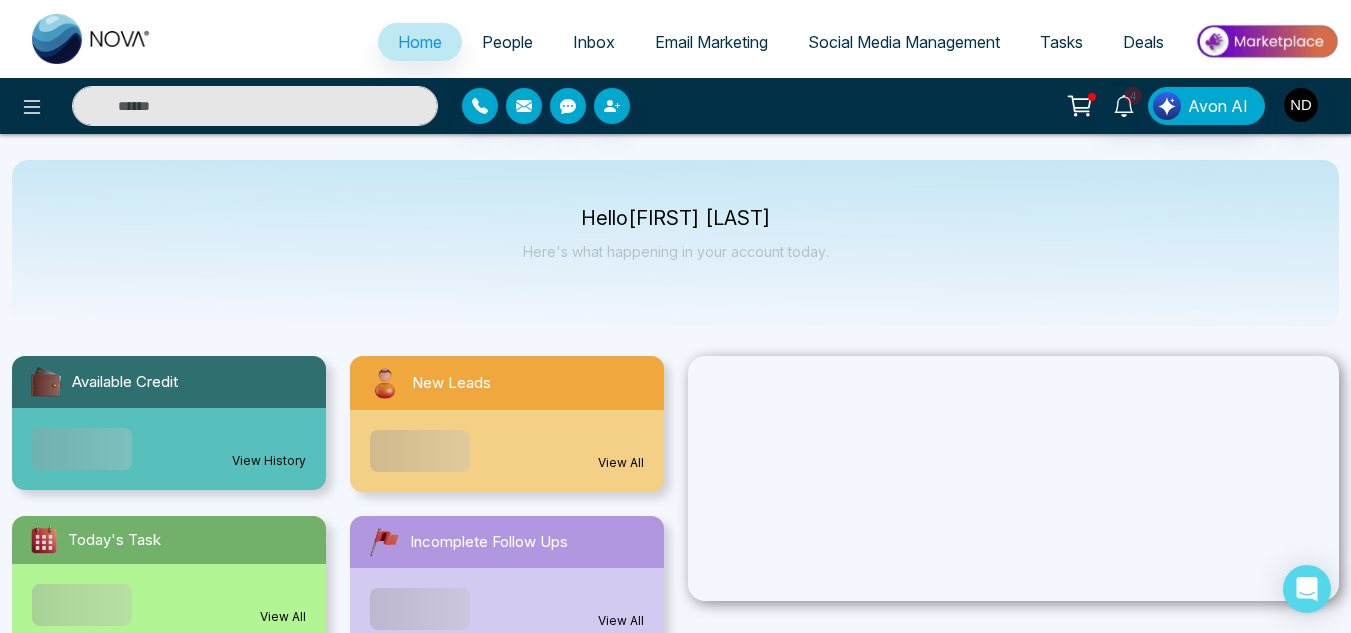 click at bounding box center [255, 106] 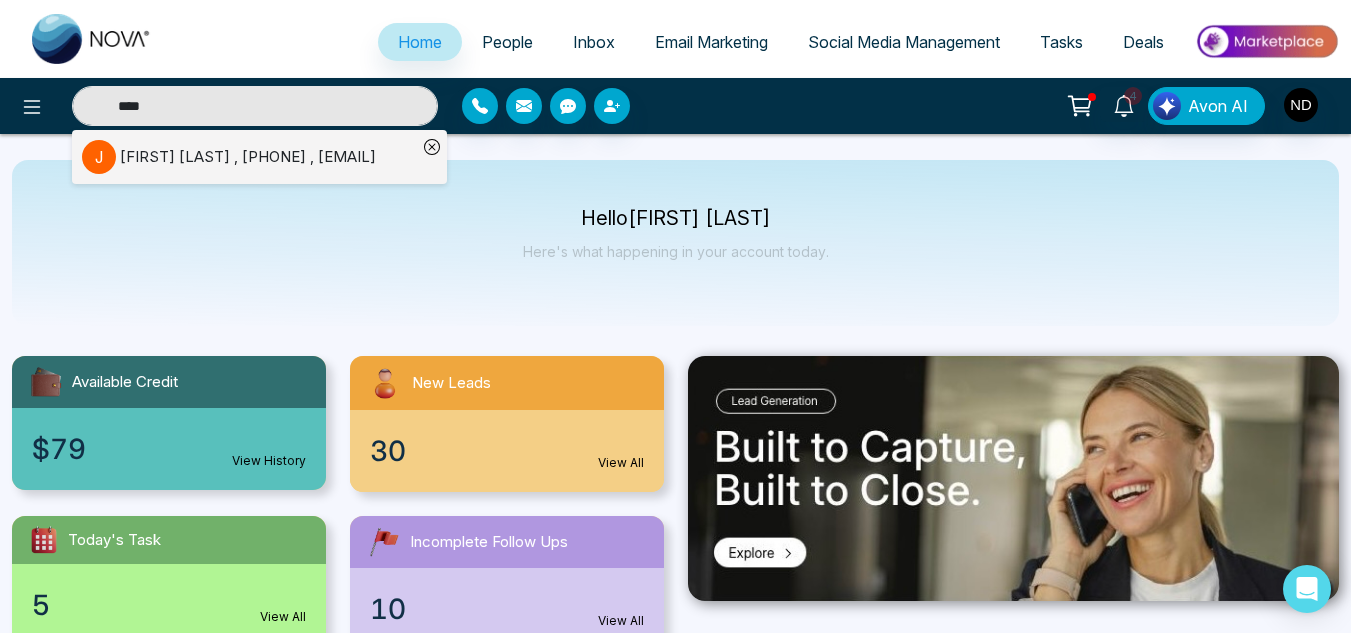 type on "****" 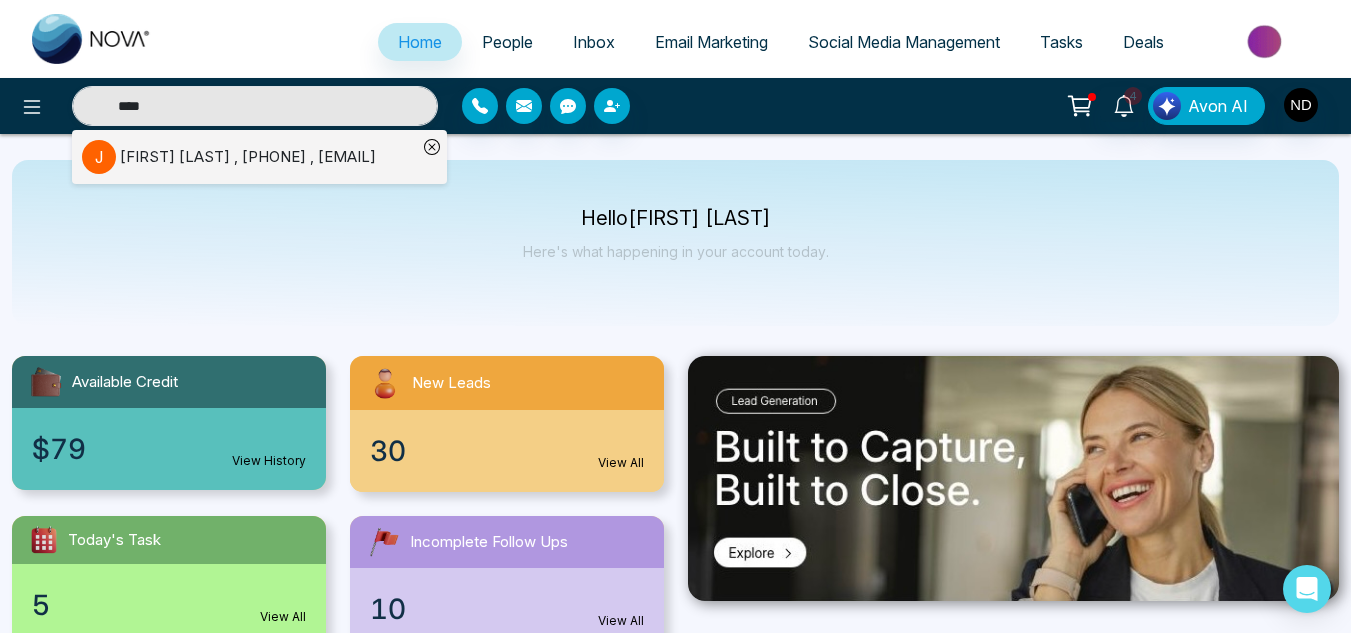 click on "[FIRST] [LAST]   , [PHONE]   , [EMAIL]" at bounding box center (248, 157) 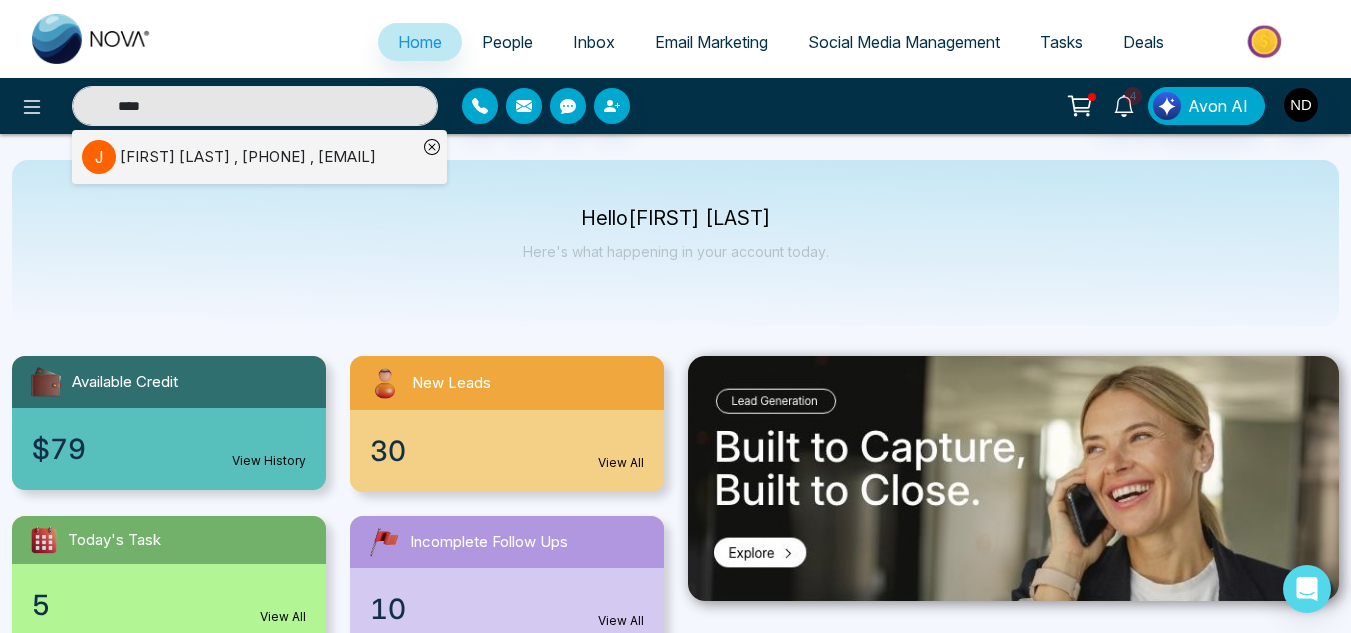 type 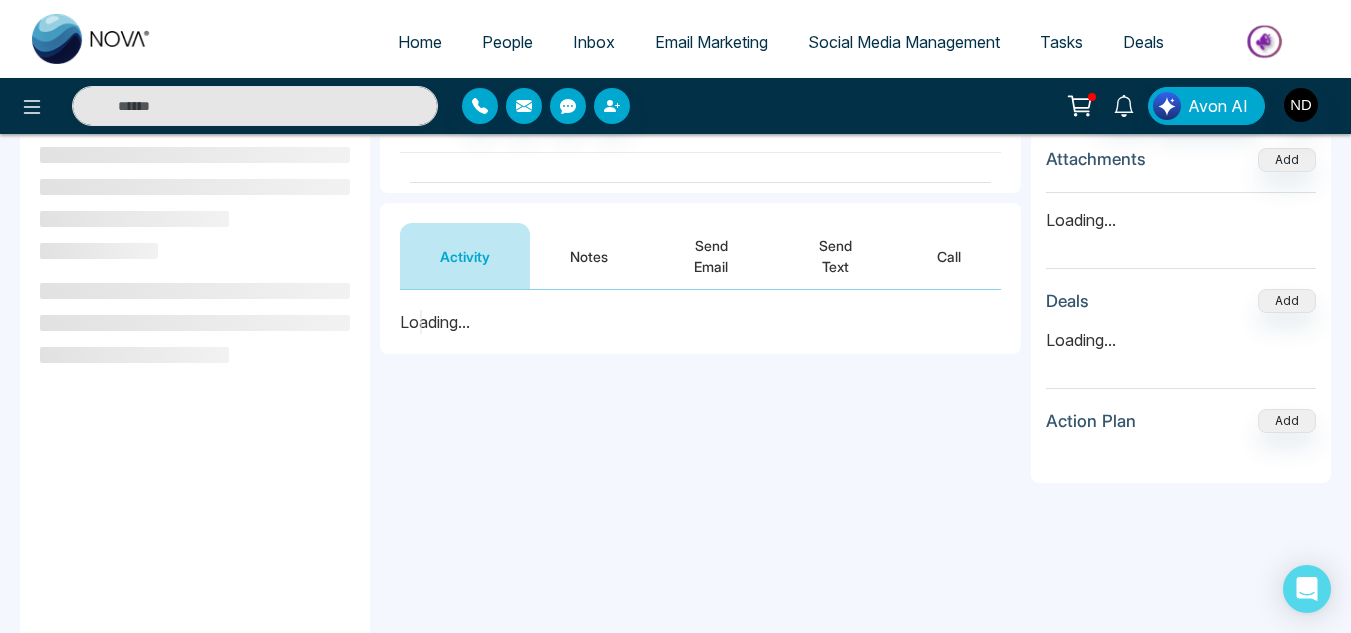 scroll, scrollTop: 144, scrollLeft: 0, axis: vertical 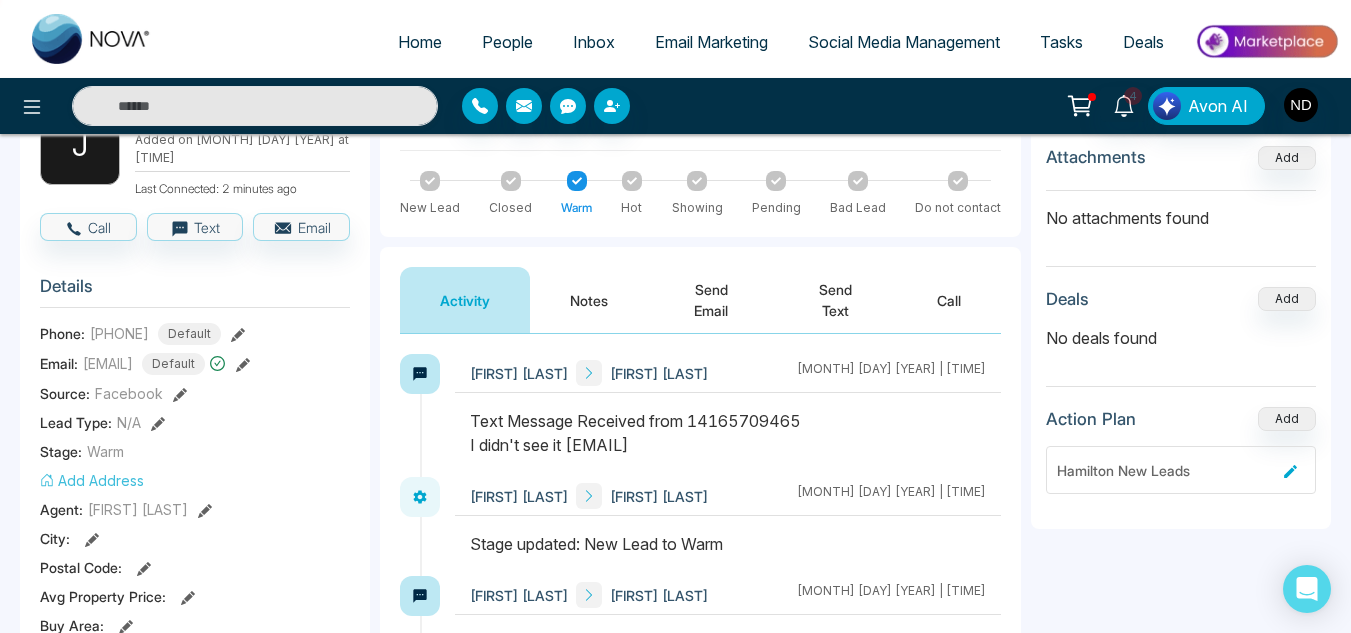 drag, startPoint x: 762, startPoint y: 448, endPoint x: 572, endPoint y: 448, distance: 190 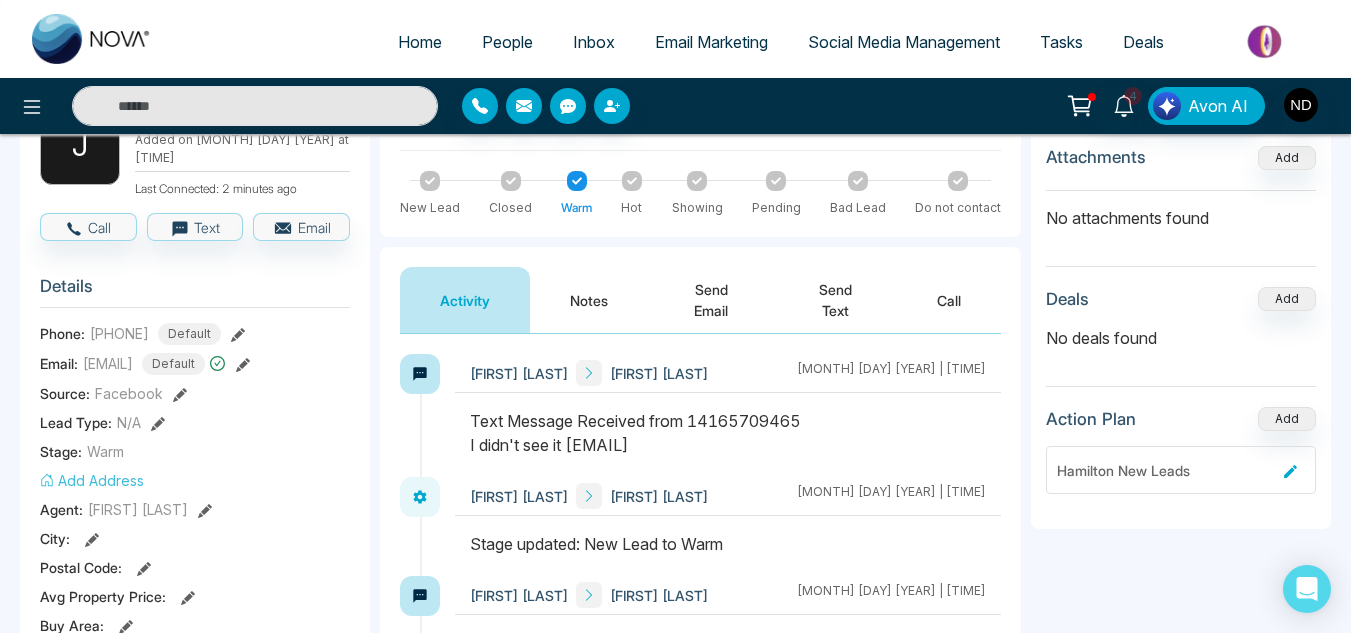 click on "Text Message Received from [PHONE]  I didn't see it [EMAIL]" at bounding box center (728, 433) 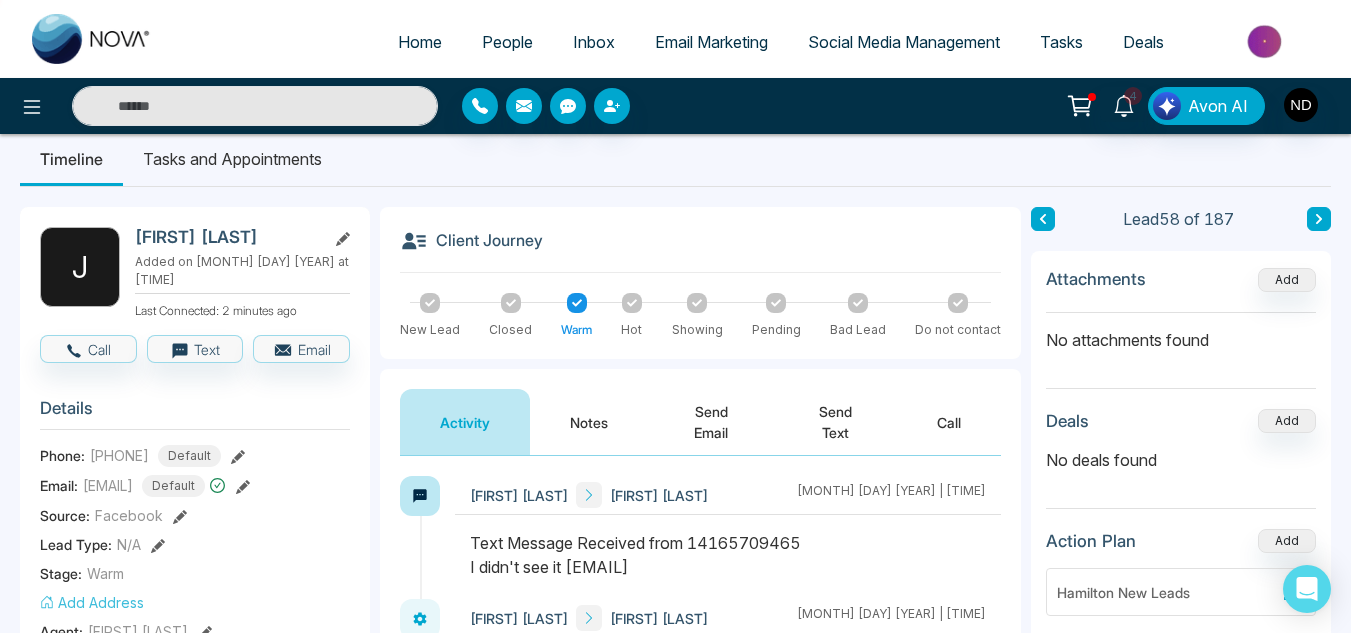 scroll, scrollTop: 0, scrollLeft: 0, axis: both 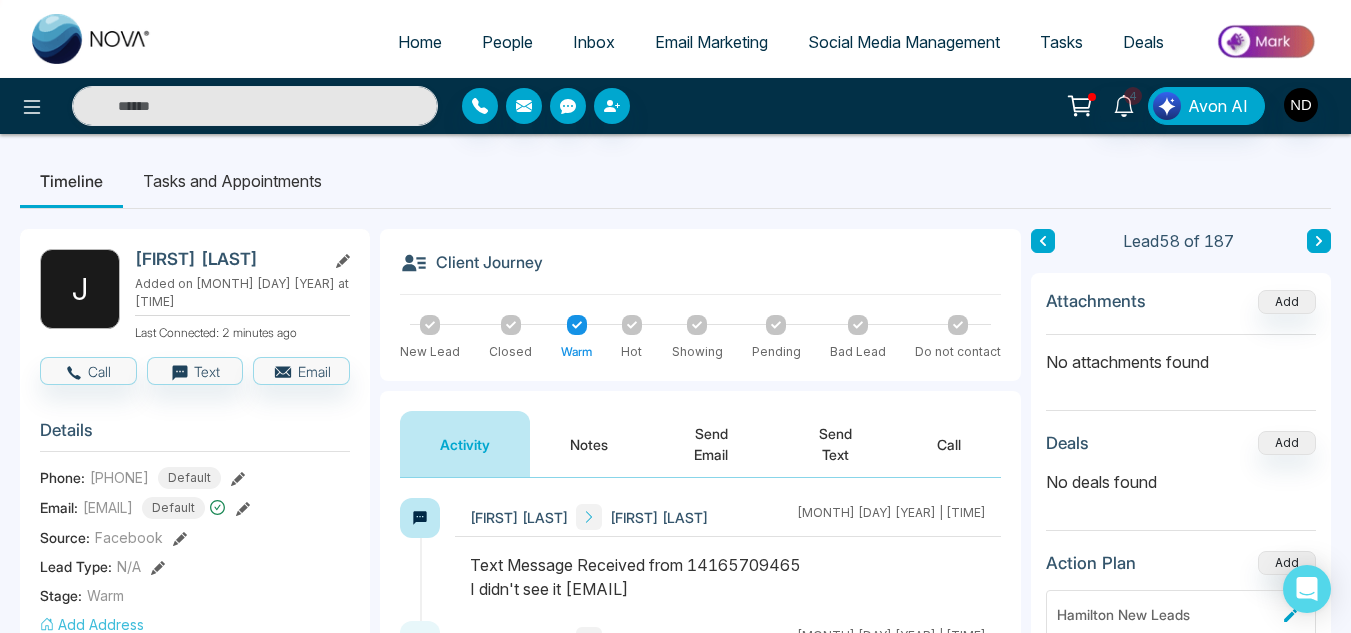 click on "Send Email" at bounding box center (711, 444) 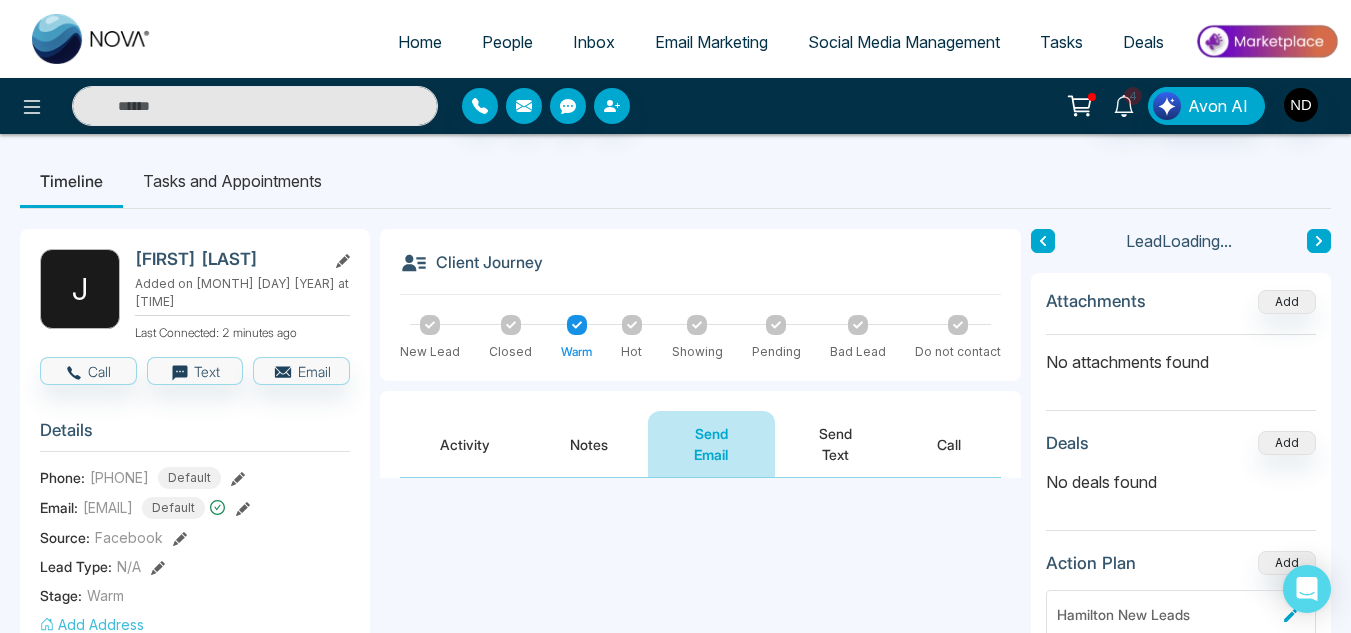 scroll, scrollTop: 206, scrollLeft: 0, axis: vertical 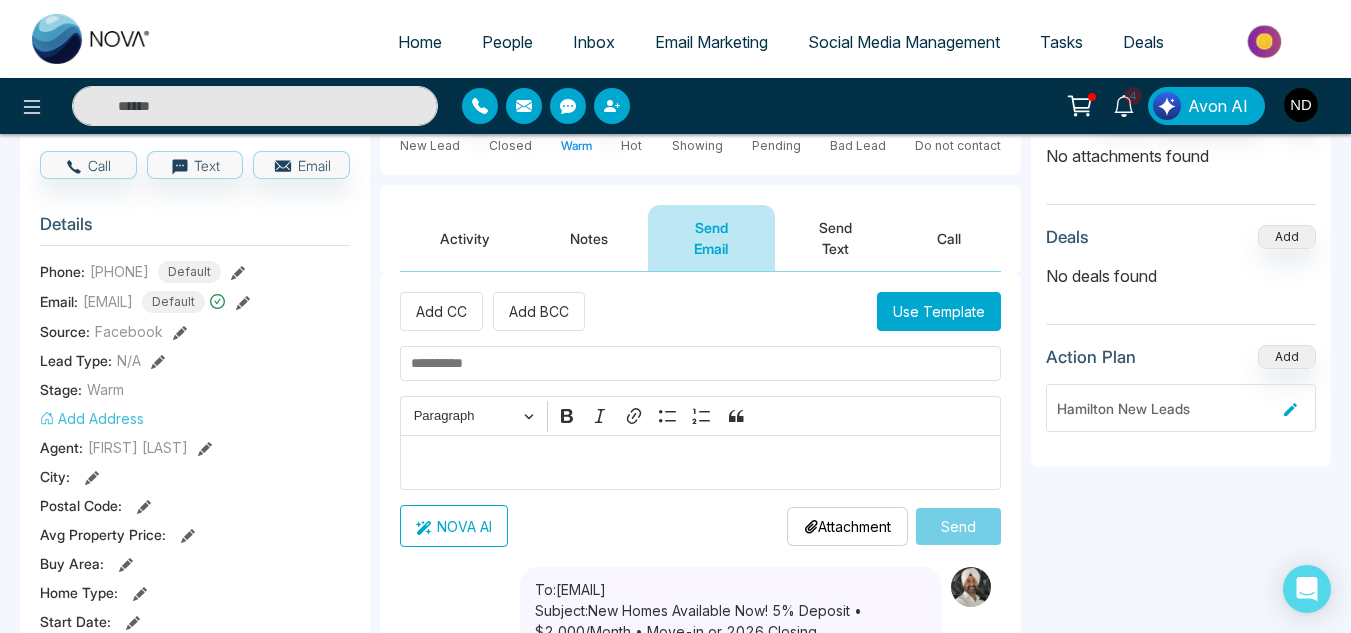 click at bounding box center (700, 363) 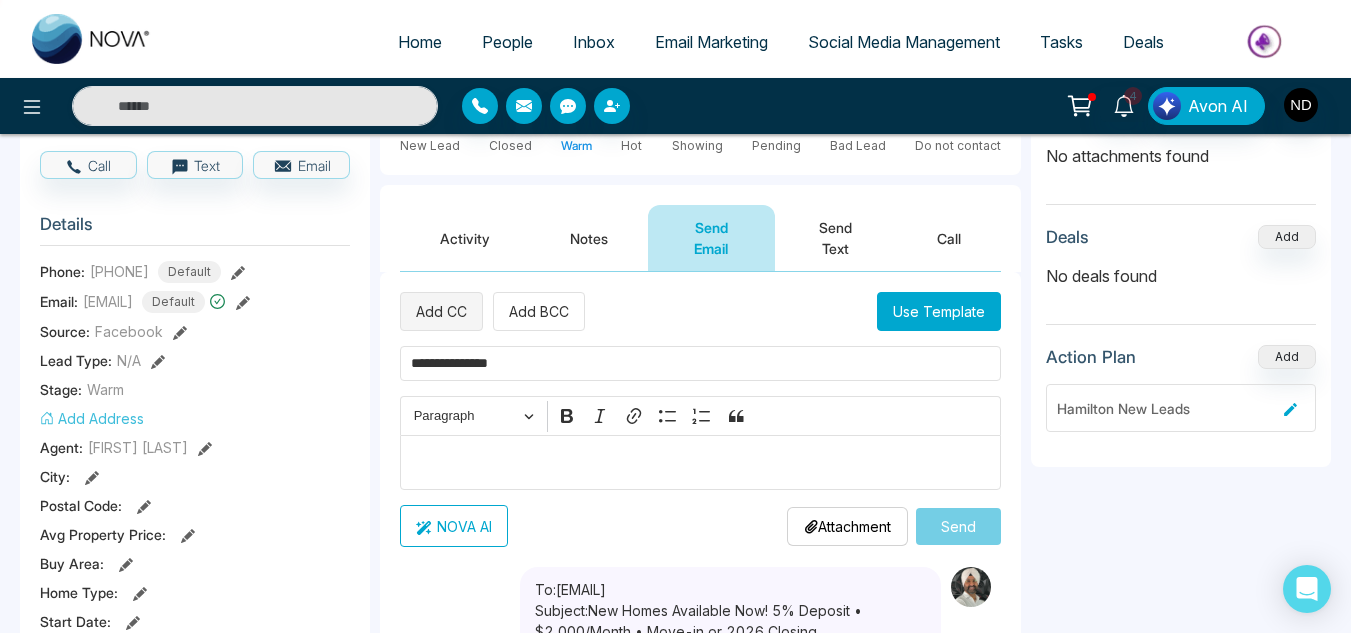 type on "**********" 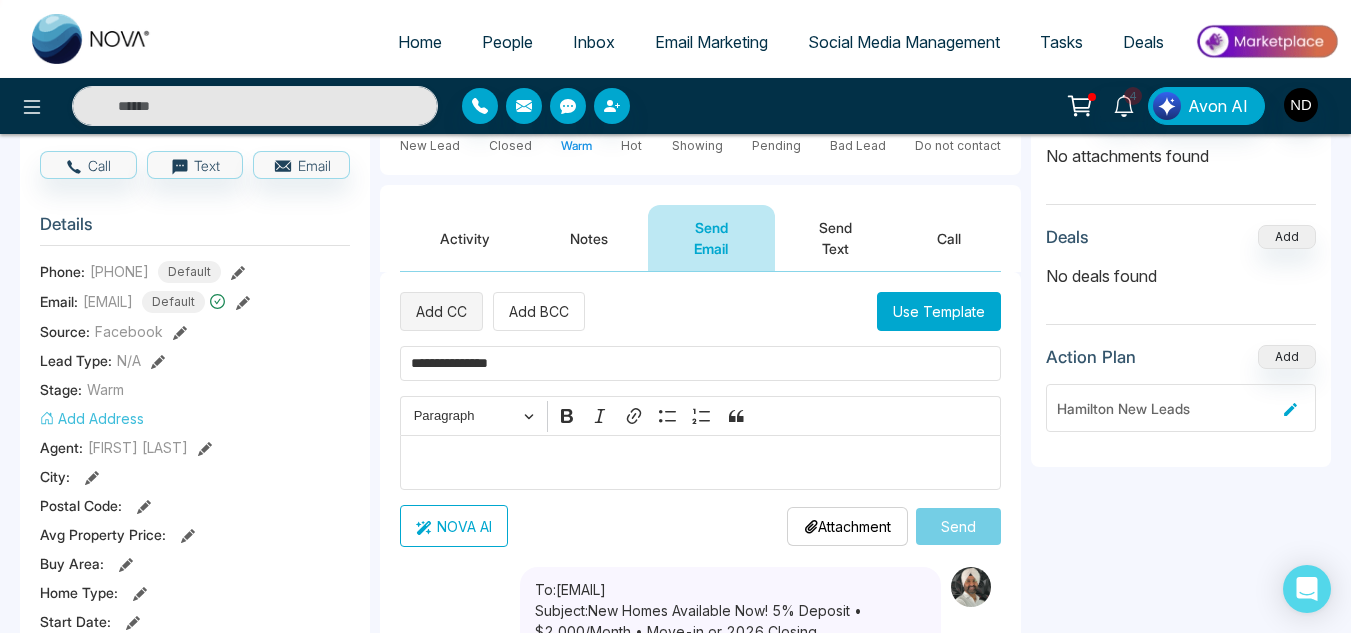 click on "Add CC" at bounding box center (441, 311) 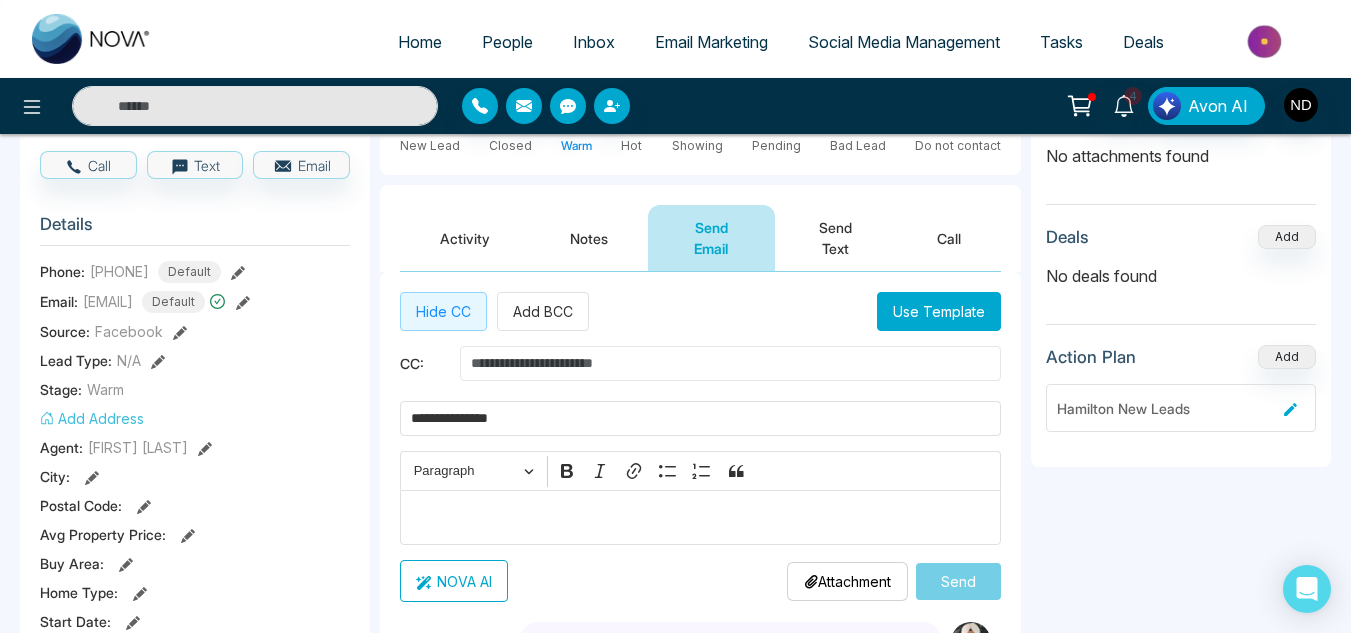 click at bounding box center (730, 363) 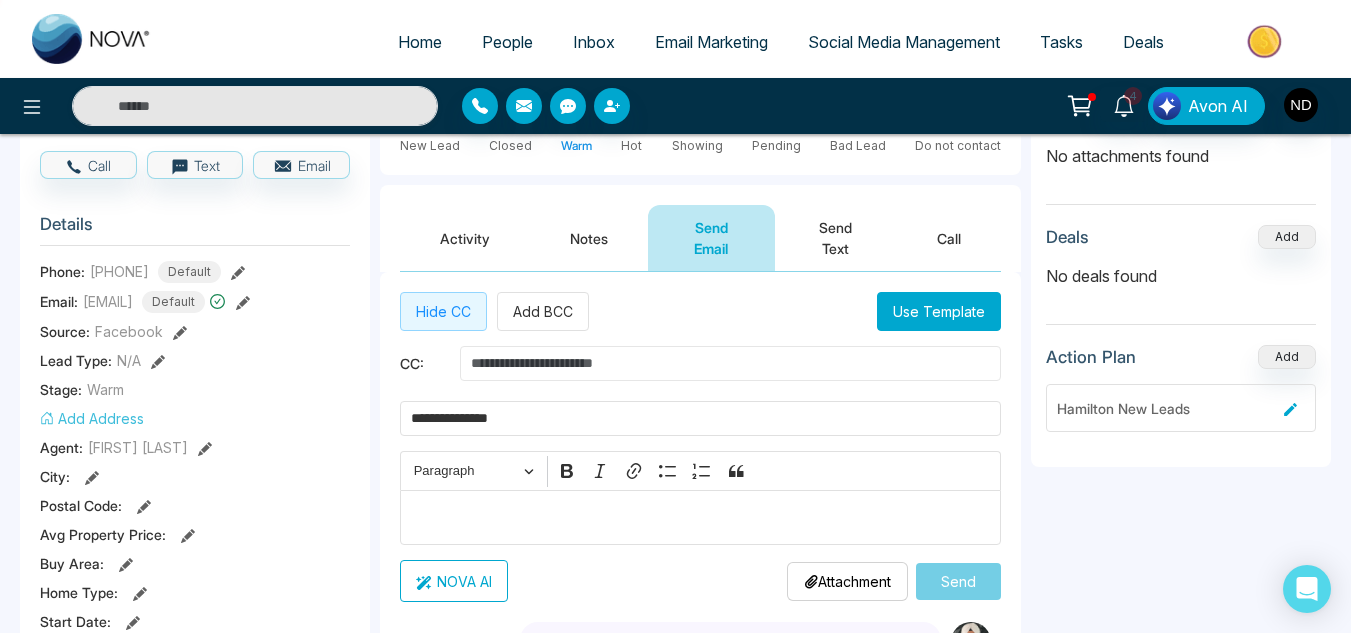 paste on "**********" 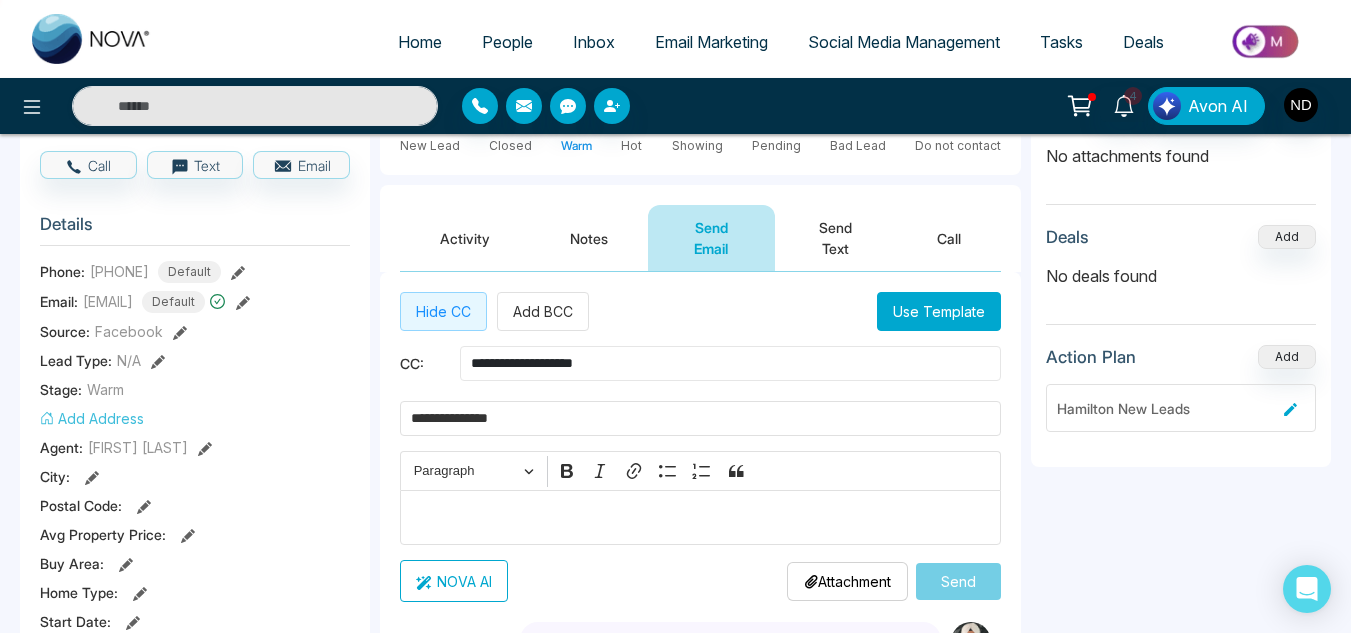 type on "**********" 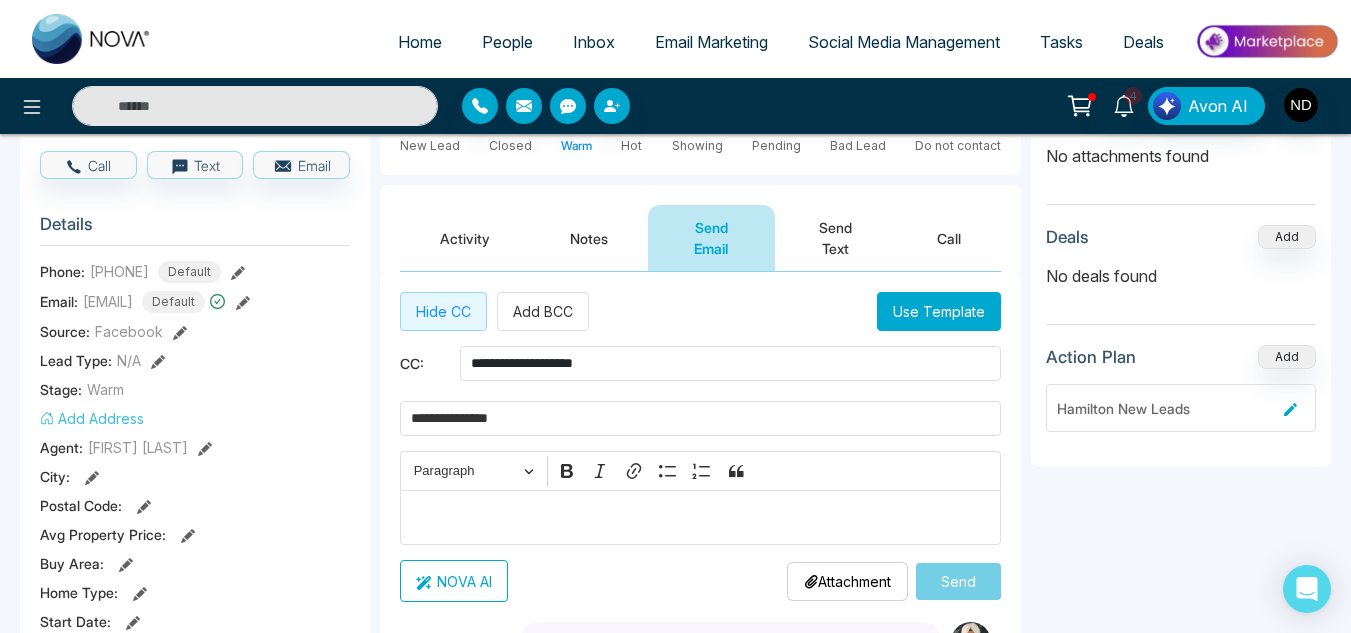 click on "**********" at bounding box center [700, 447] 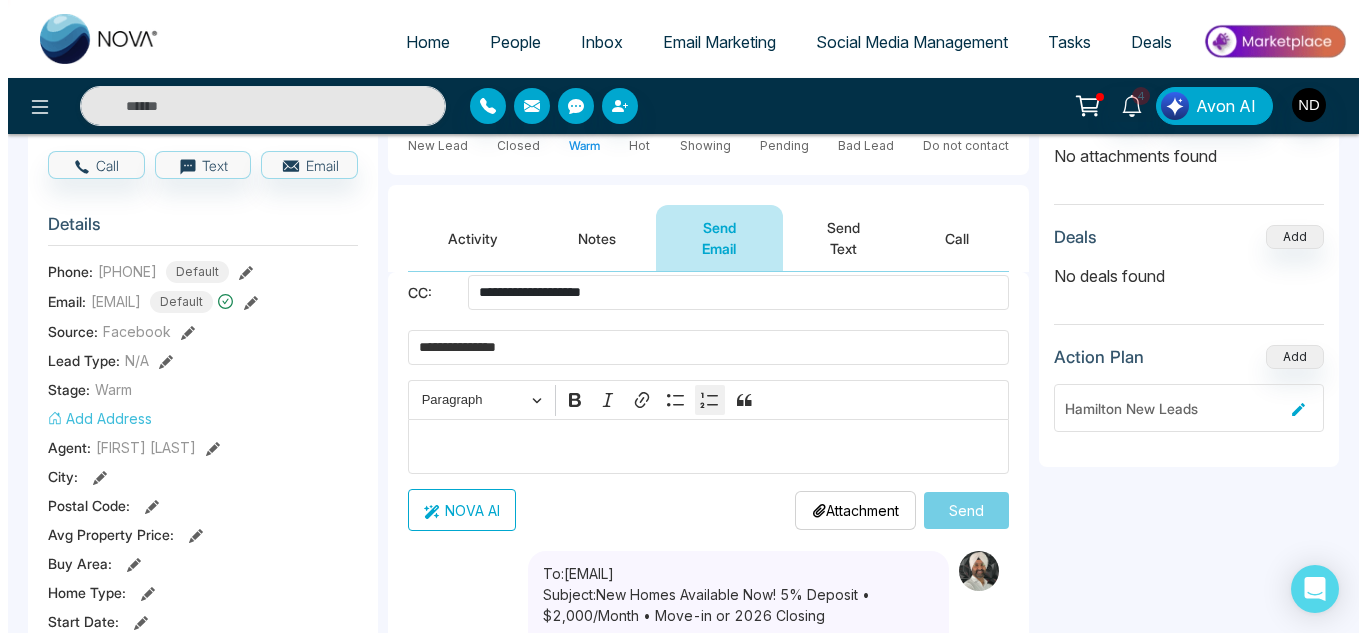 scroll, scrollTop: 0, scrollLeft: 0, axis: both 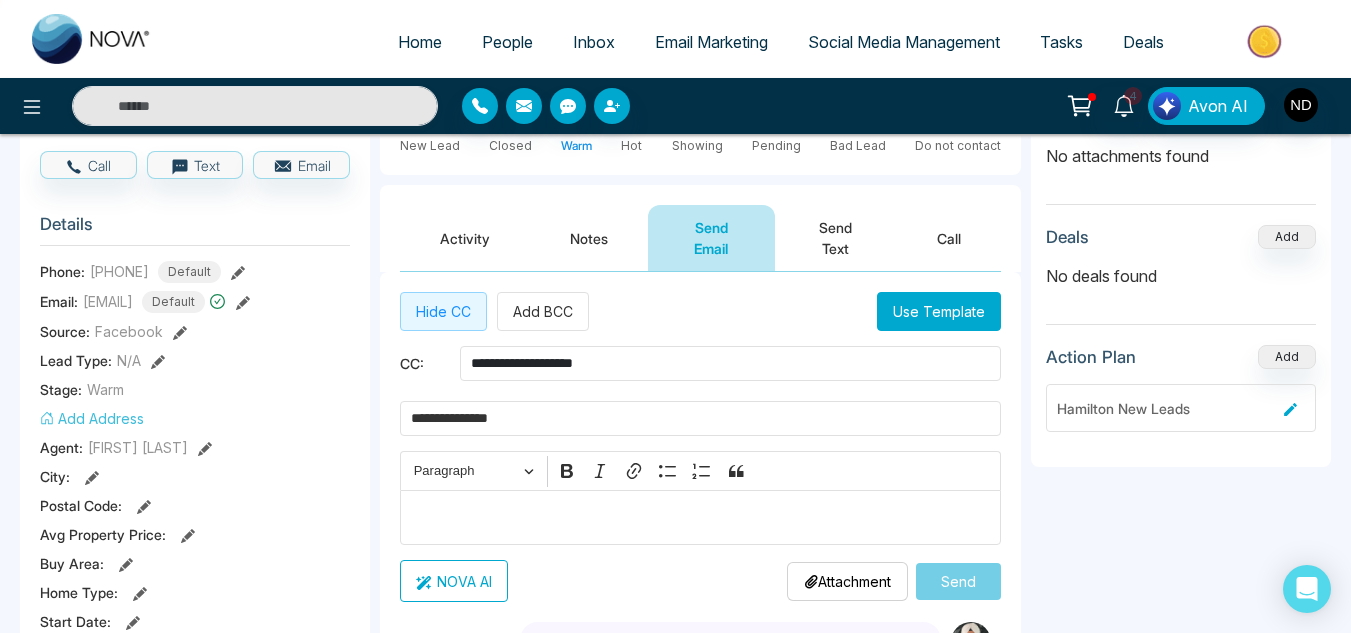 click on "Use Template" at bounding box center [939, 311] 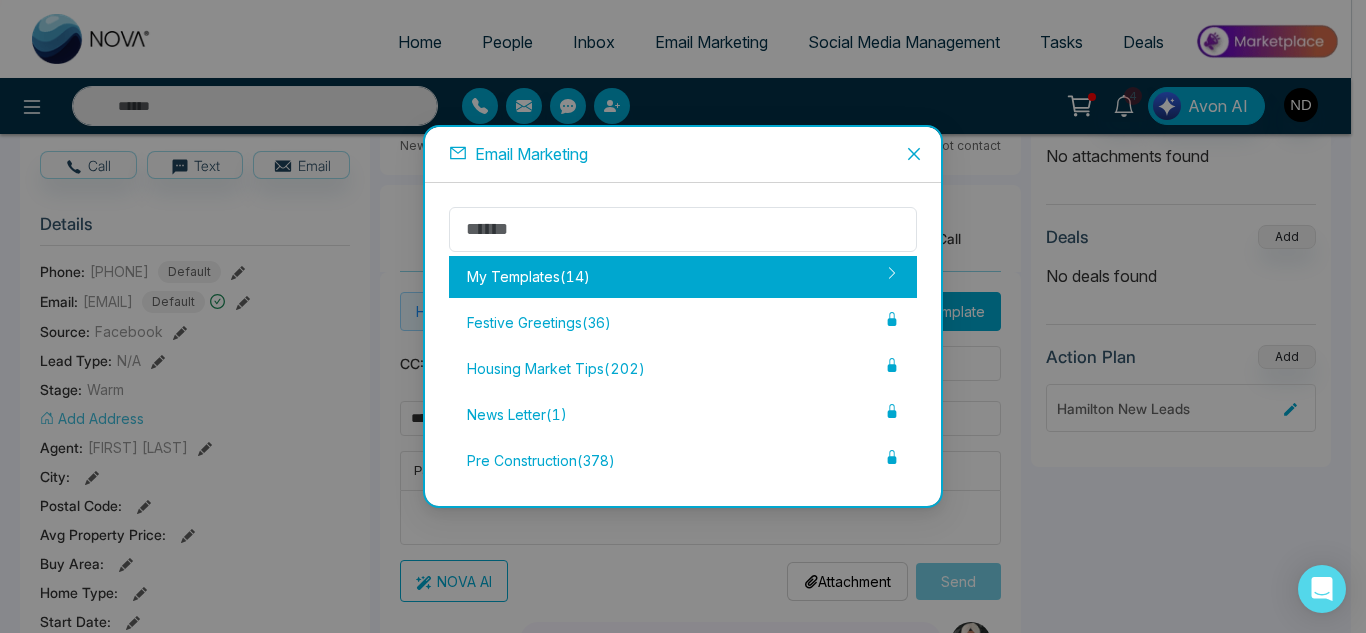 click on "My Templates  ( 14 )" at bounding box center [683, 277] 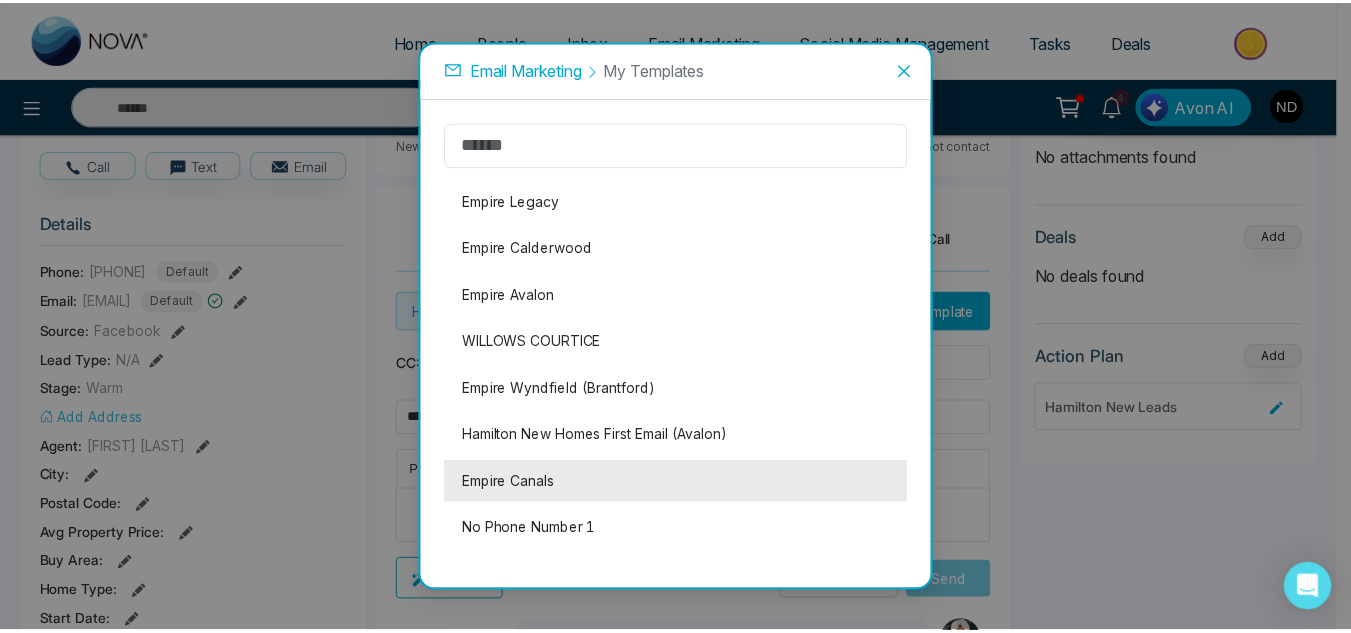 scroll, scrollTop: 115, scrollLeft: 0, axis: vertical 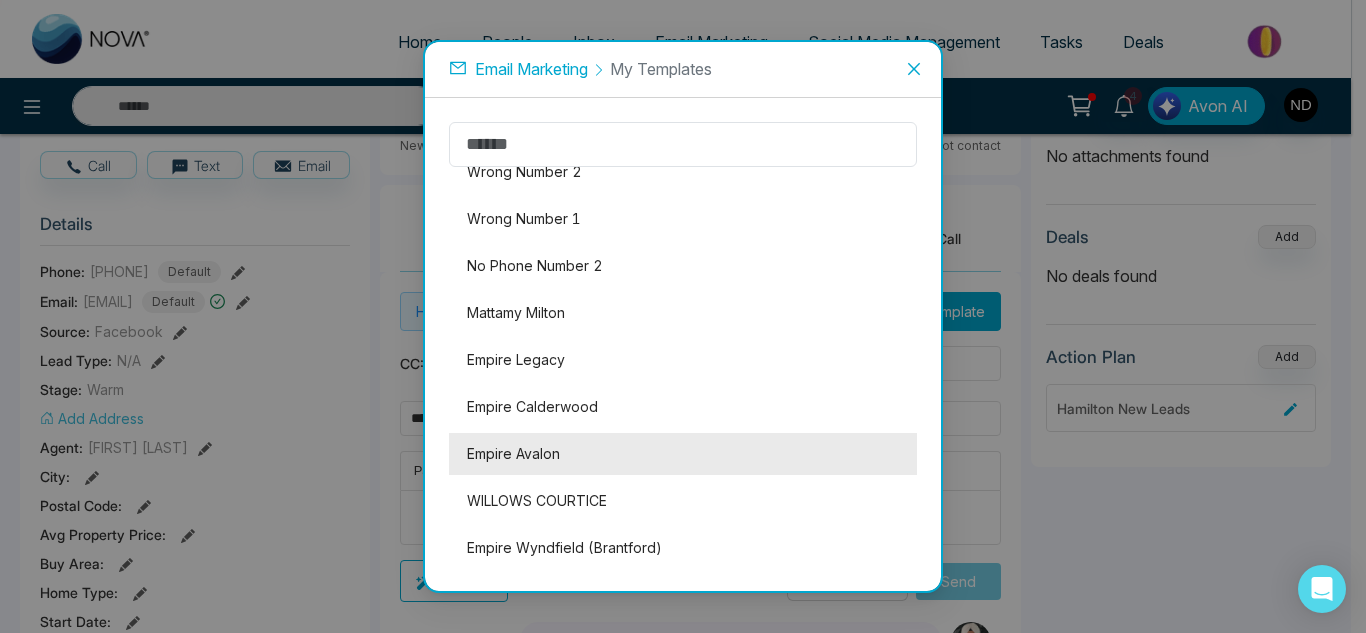 click on "Empire Avalon" at bounding box center [683, 454] 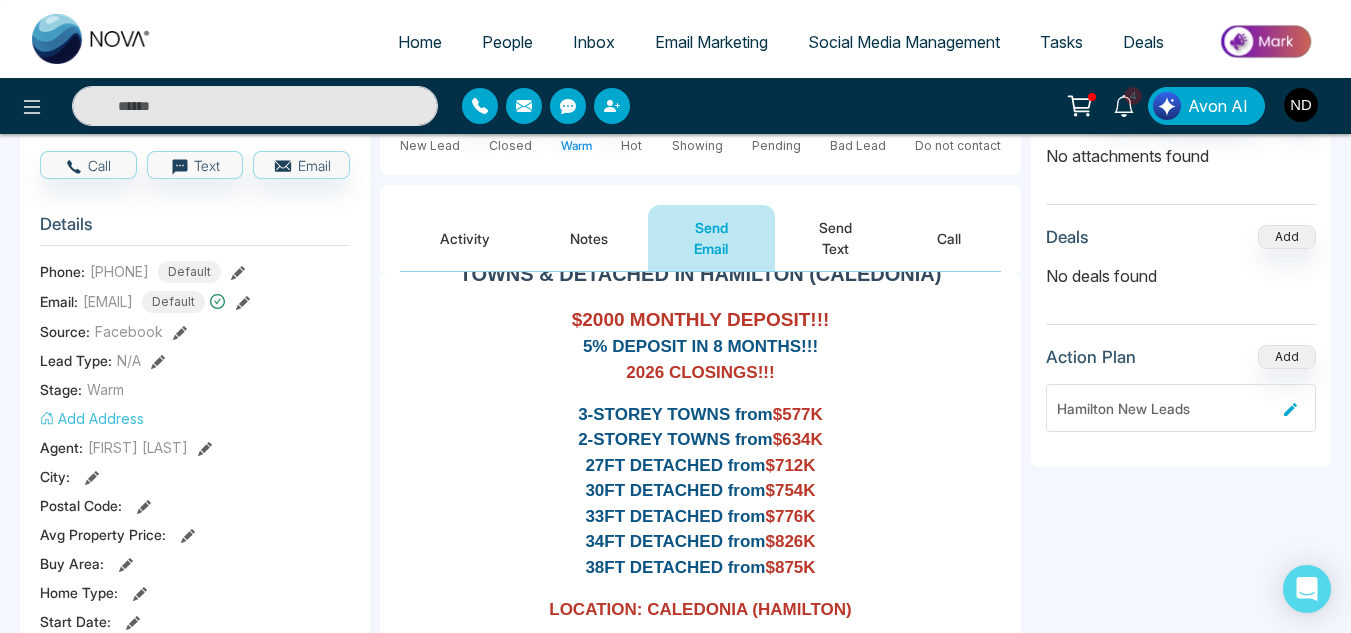 scroll, scrollTop: 247, scrollLeft: 0, axis: vertical 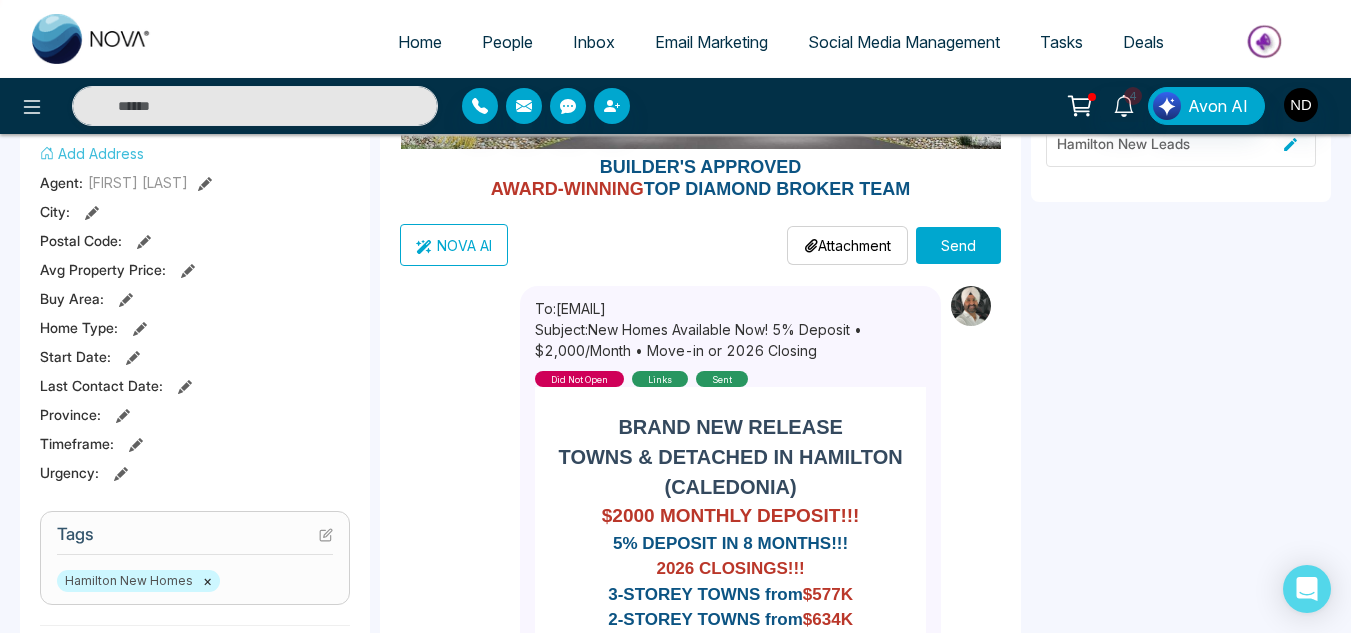 click on "Send" at bounding box center (958, 245) 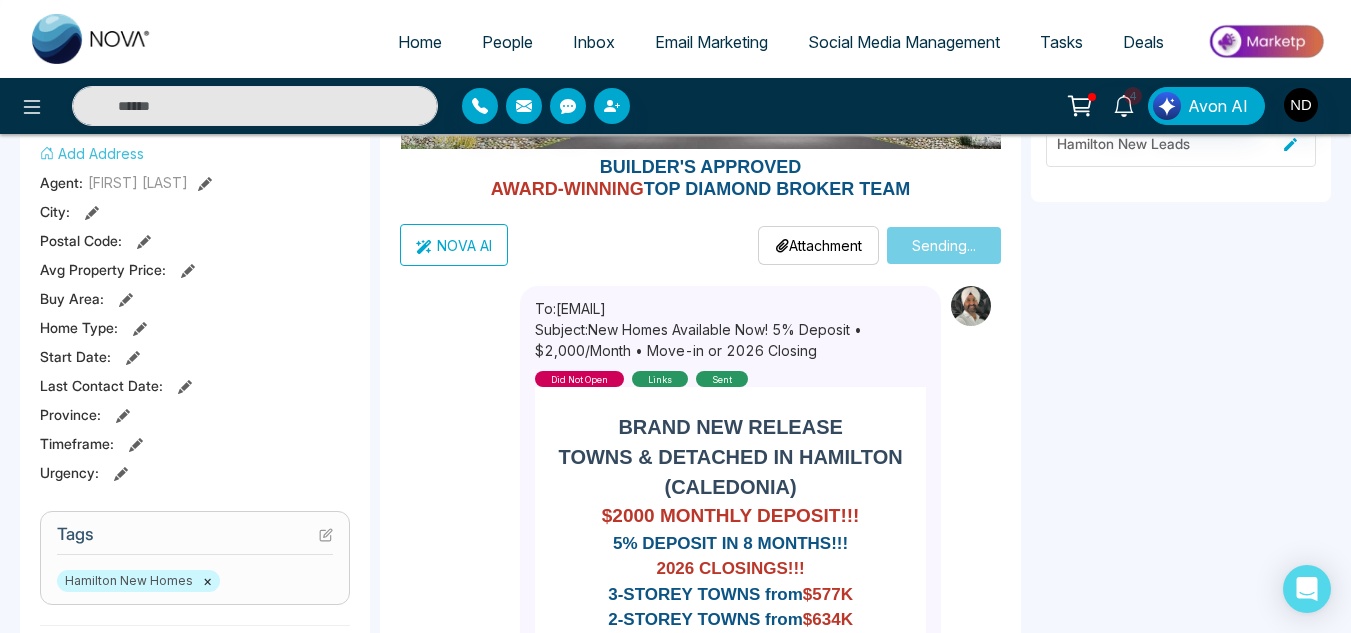 type 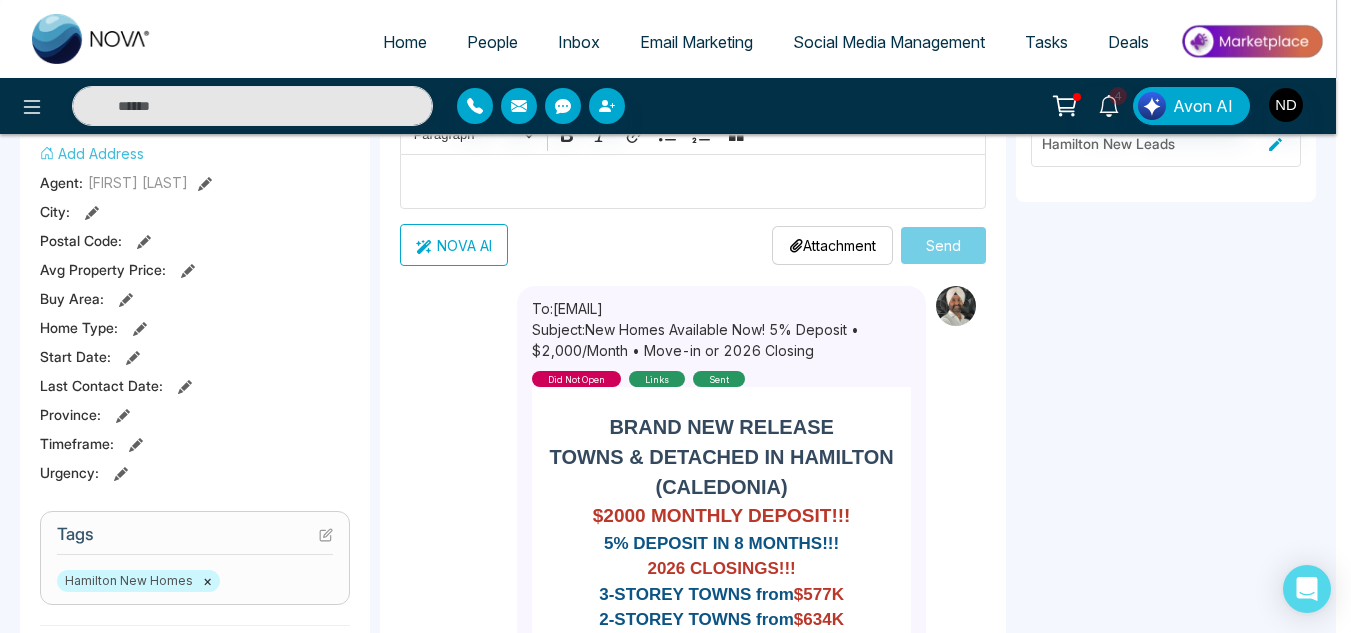 scroll, scrollTop: 0, scrollLeft: 0, axis: both 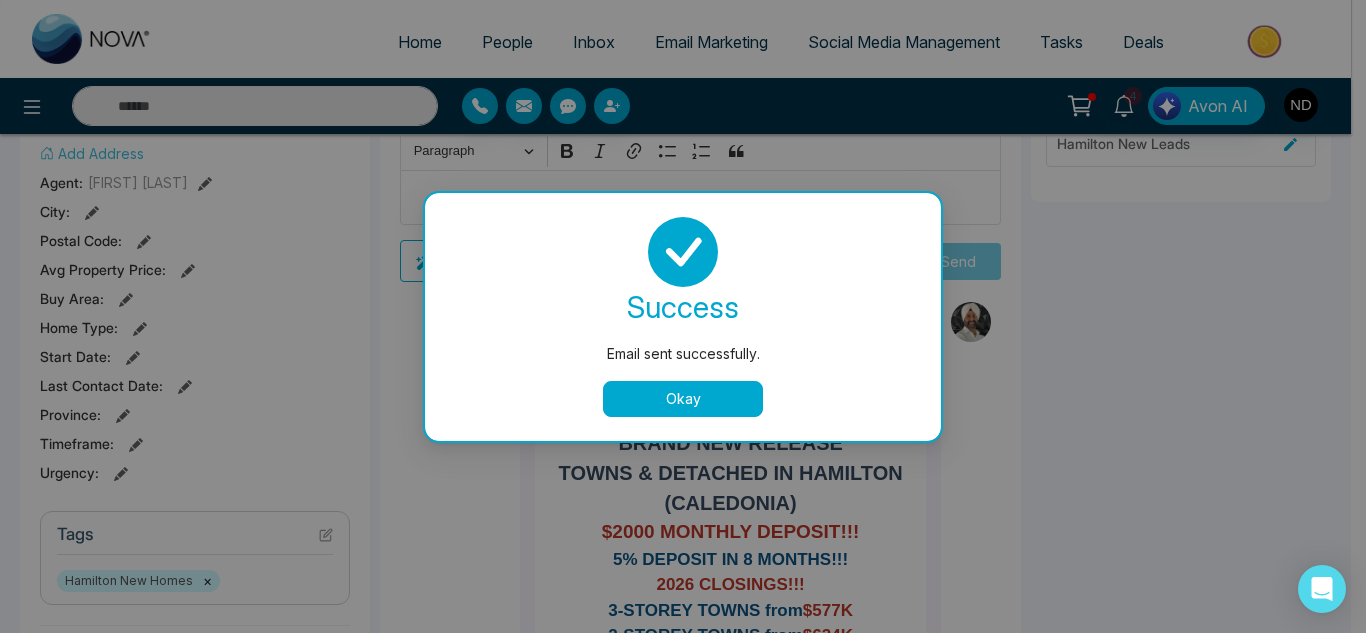 click on "Okay" at bounding box center [683, 399] 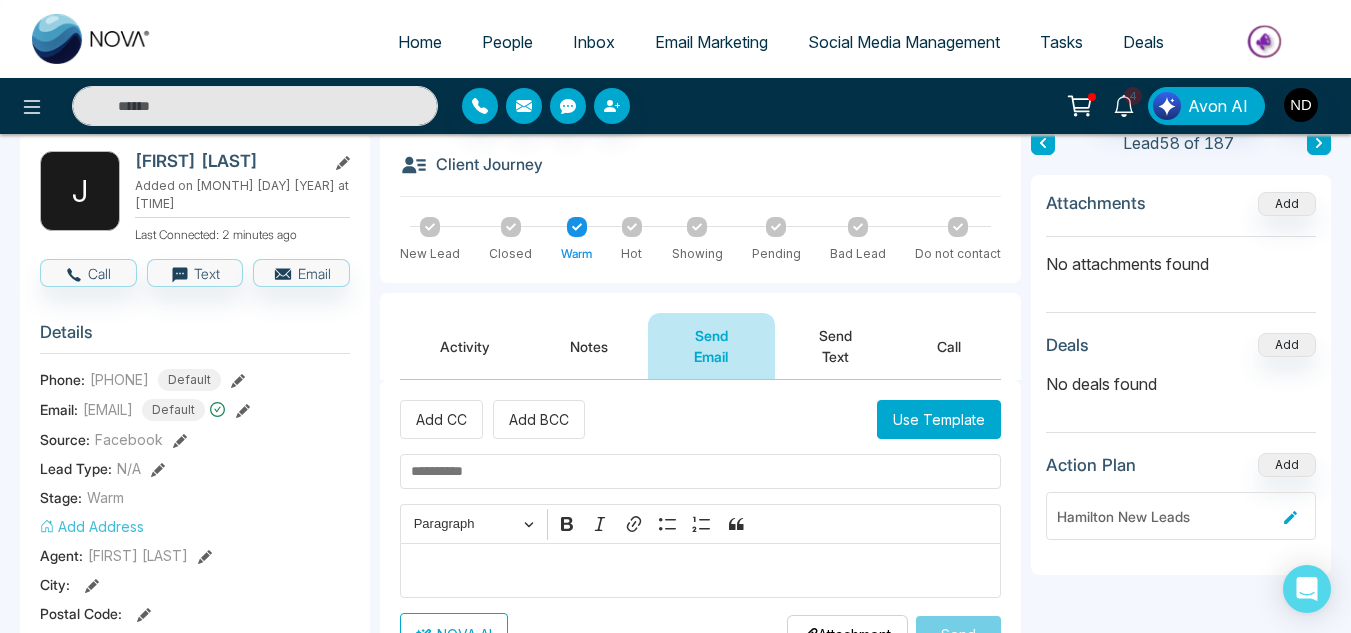 scroll, scrollTop: 0, scrollLeft: 0, axis: both 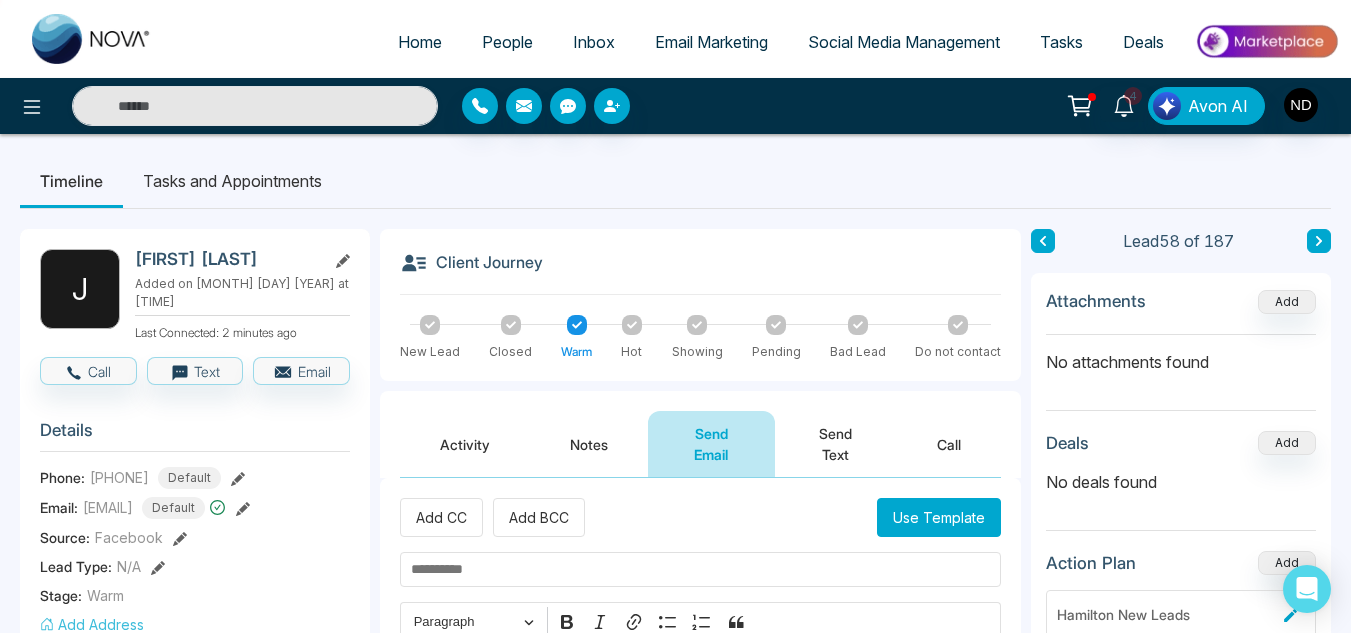 click on "Activity" at bounding box center [465, 444] 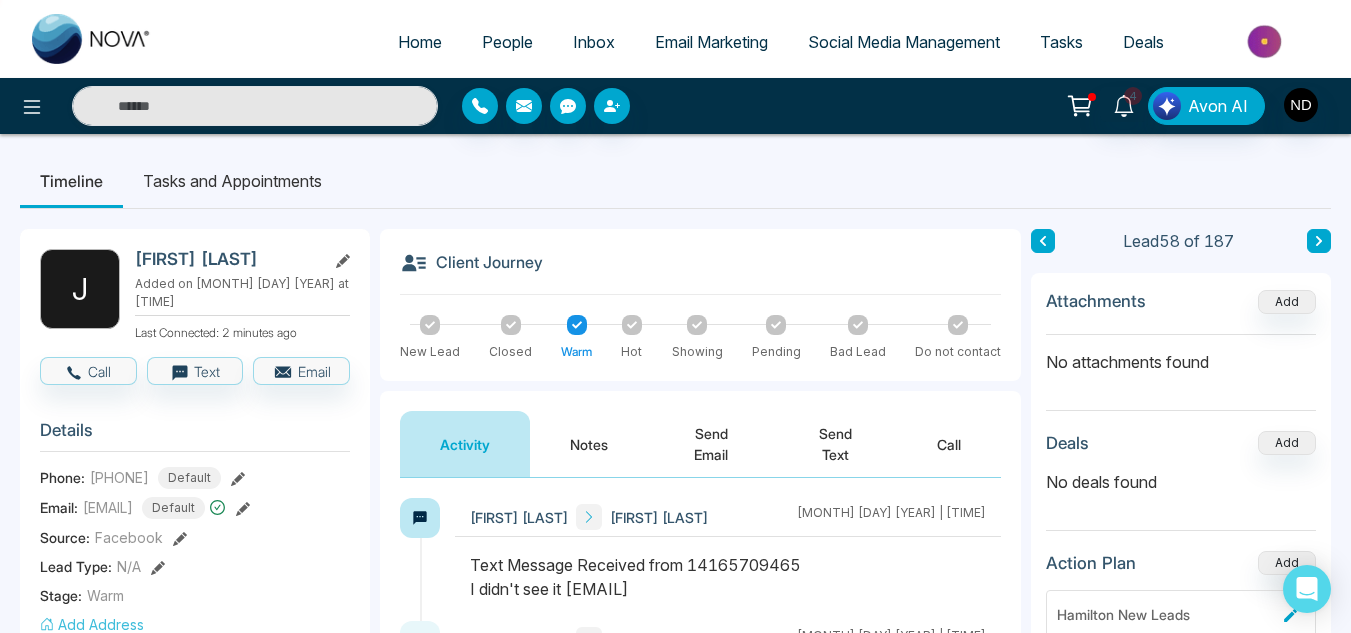 scroll, scrollTop: 108, scrollLeft: 0, axis: vertical 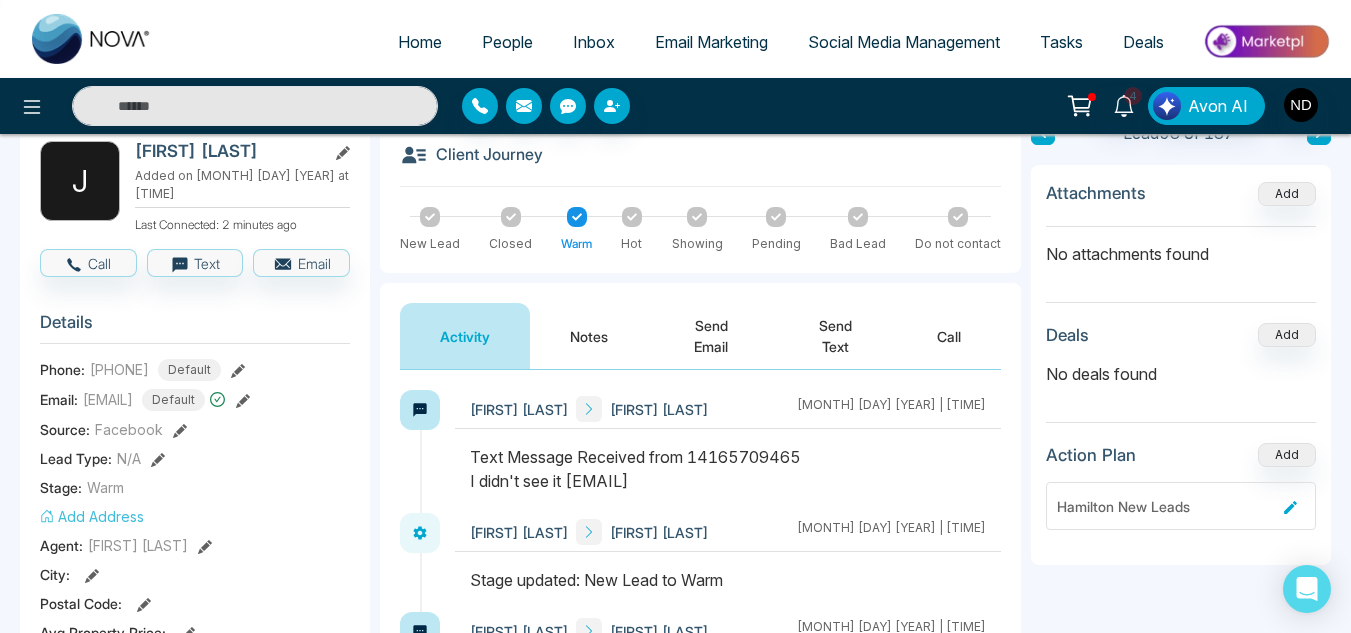 click on "Send Text" at bounding box center [836, 336] 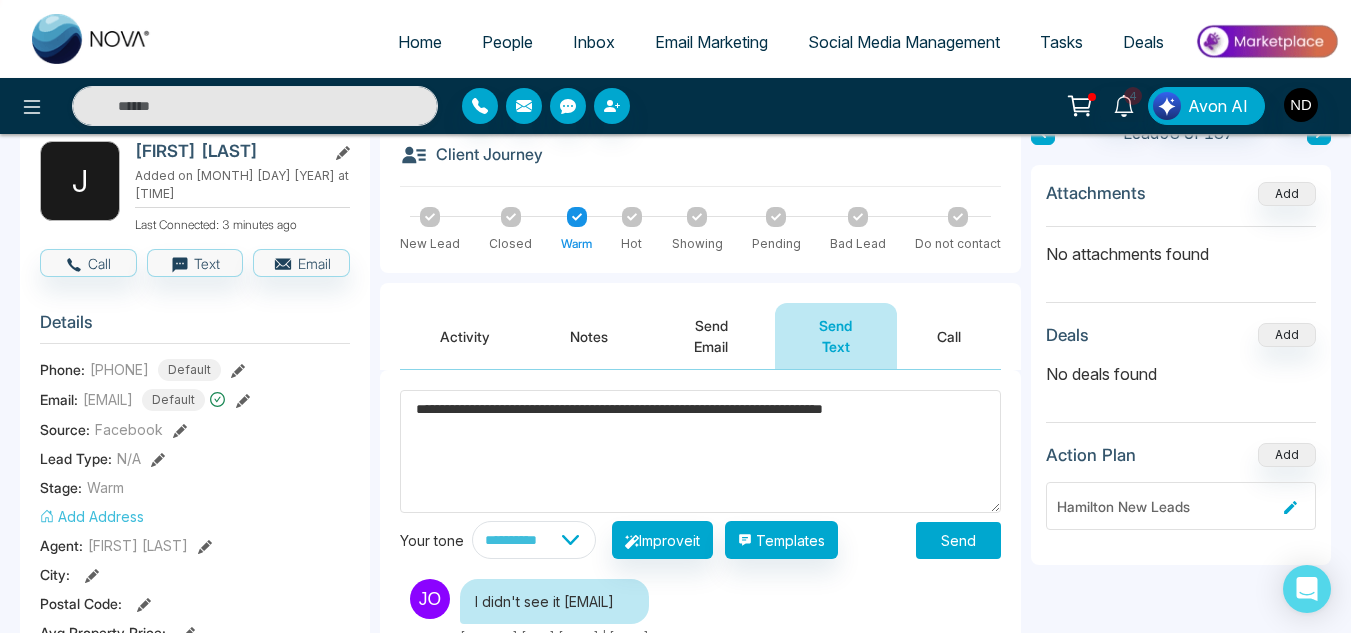 type on "**********" 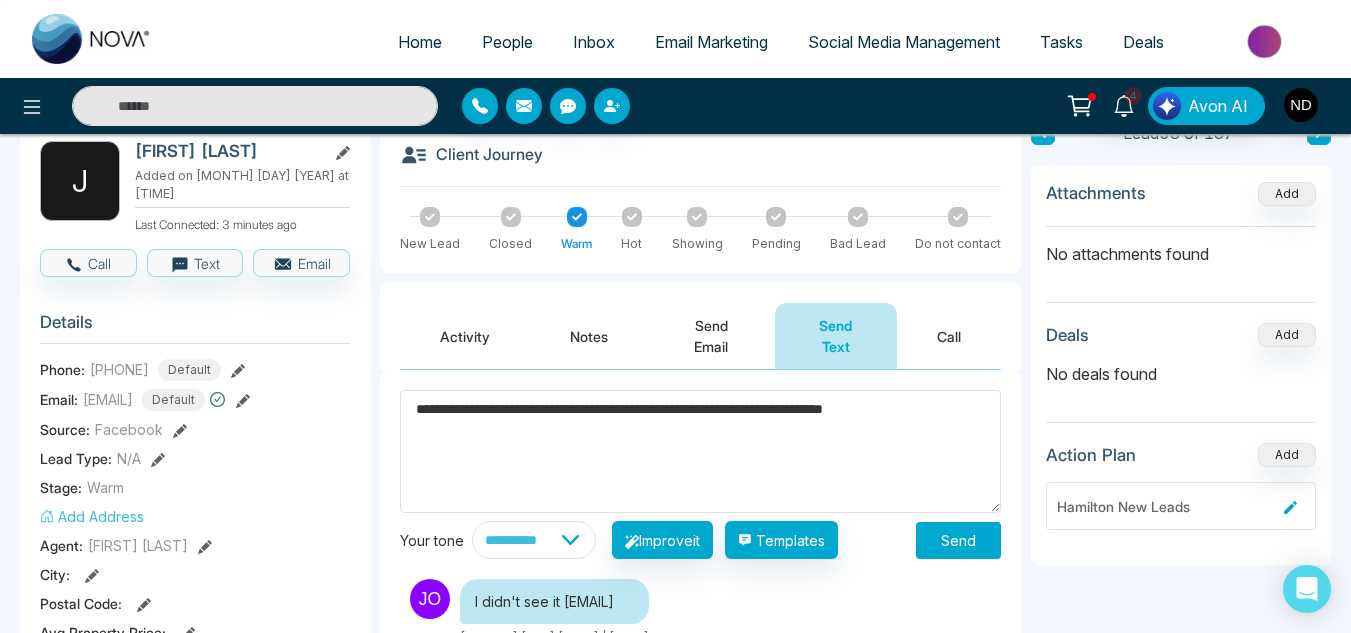 click on "Send" at bounding box center [958, 540] 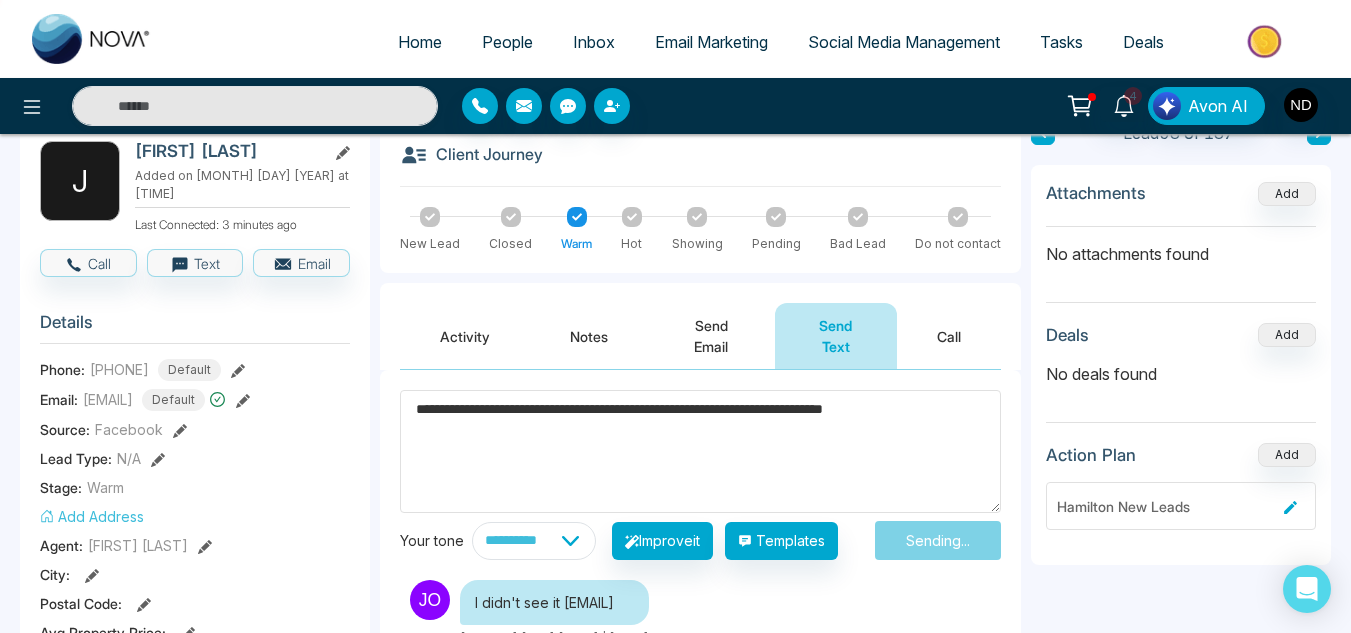 type 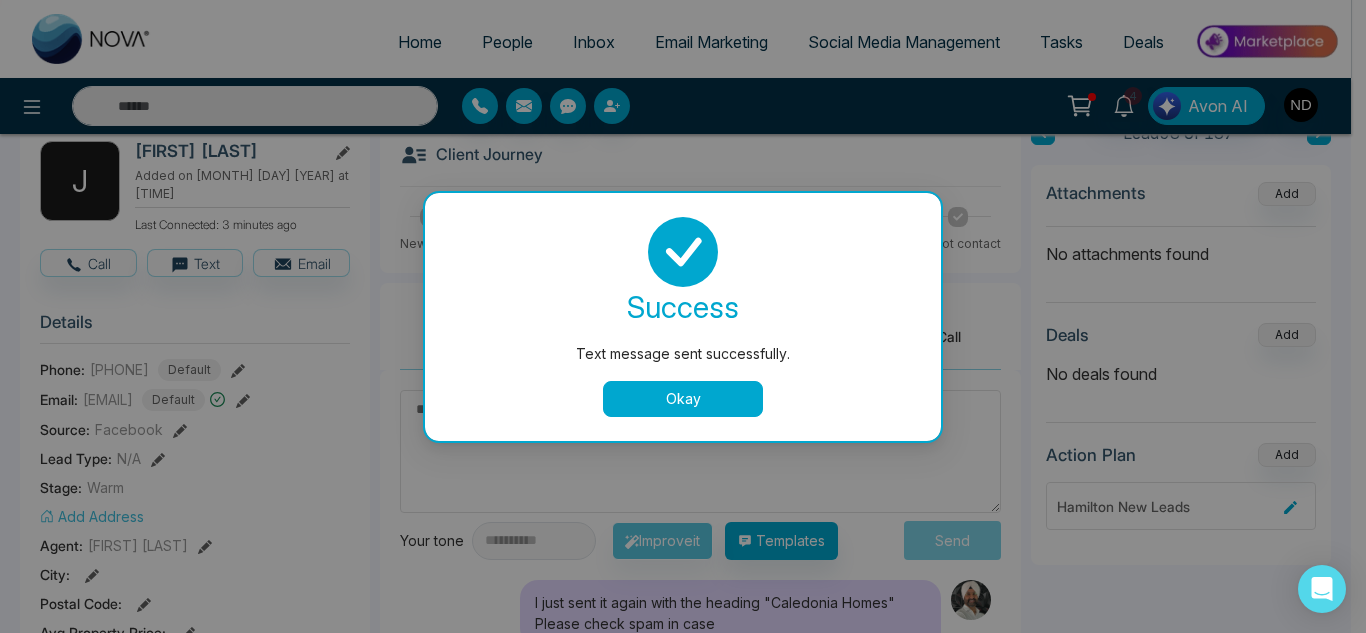 click on "Text message sent successfully. success Text message sent successfully.   Okay" at bounding box center (683, 316) 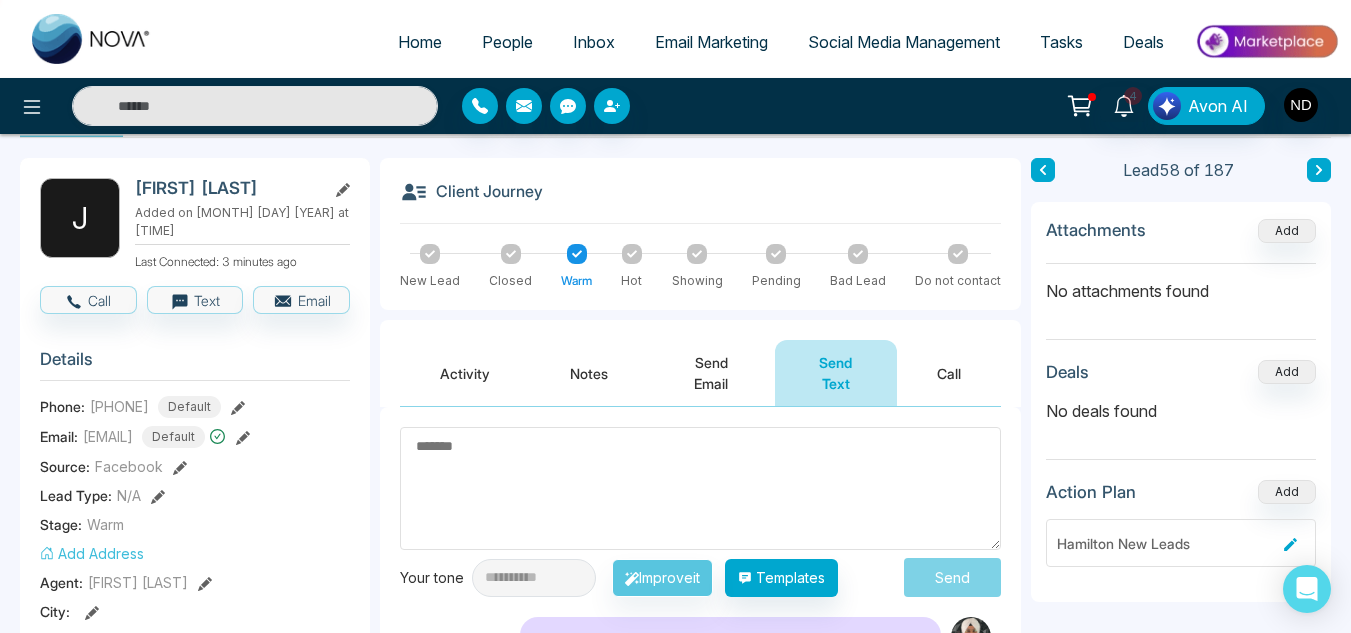 scroll, scrollTop: 70, scrollLeft: 0, axis: vertical 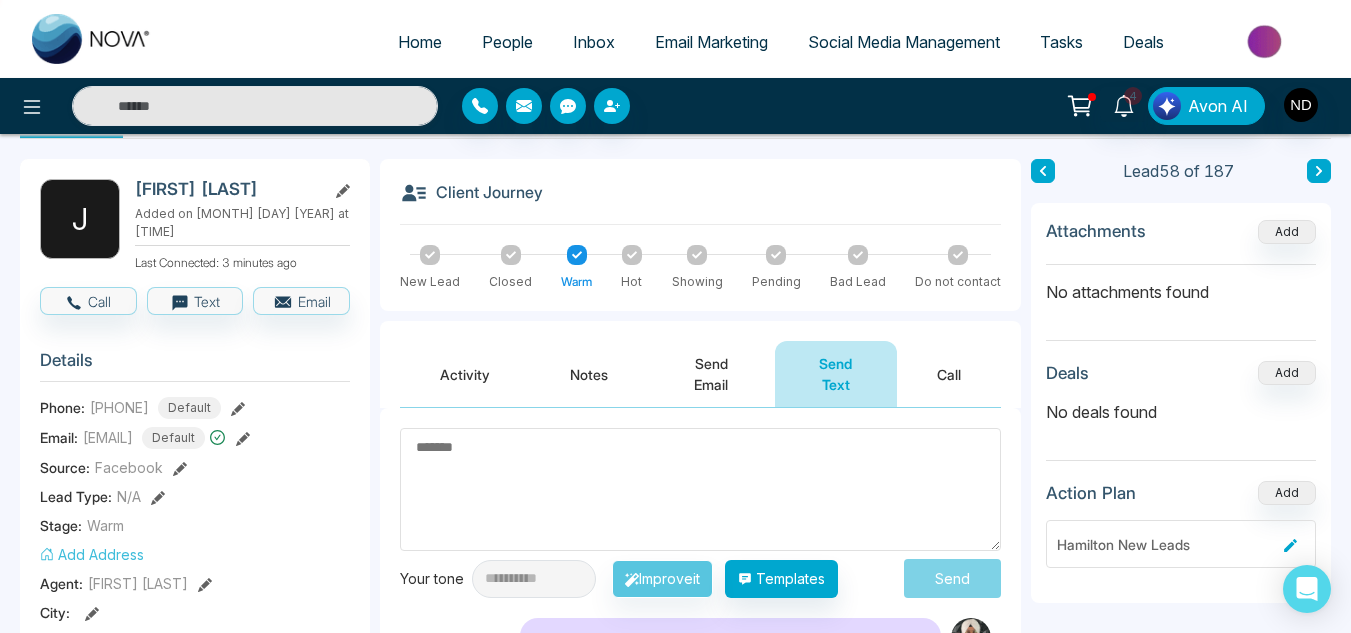 click on "Activity" at bounding box center (465, 374) 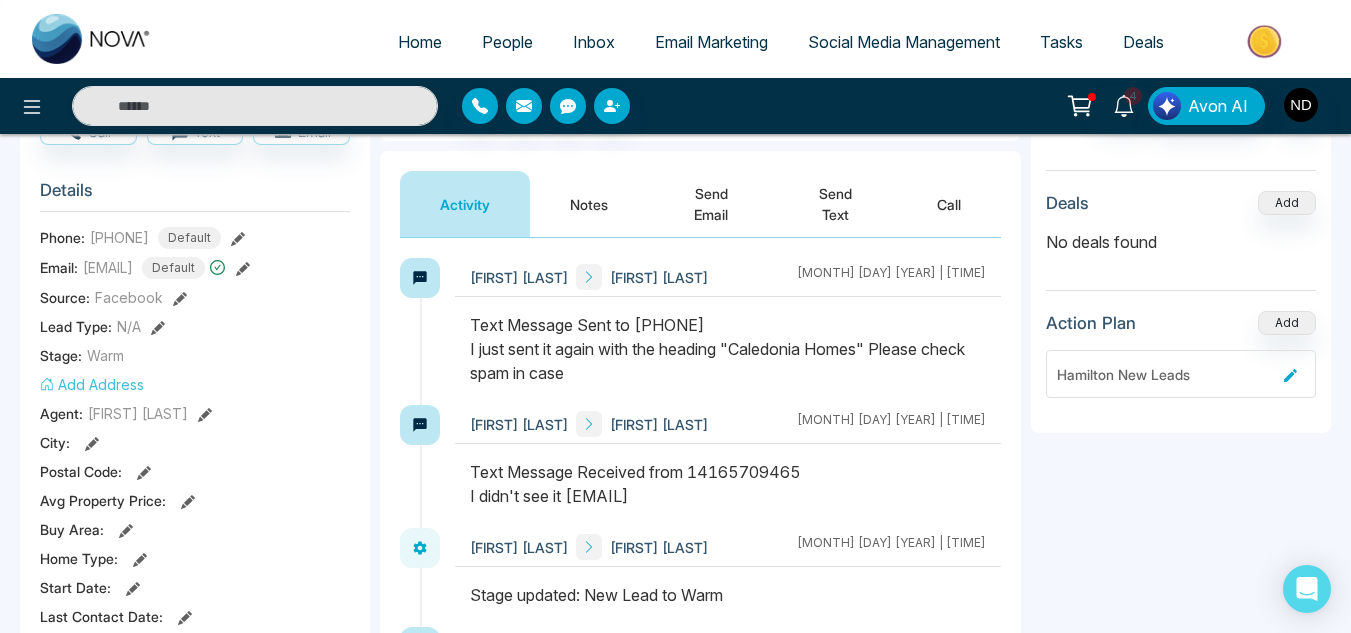 scroll, scrollTop: 237, scrollLeft: 0, axis: vertical 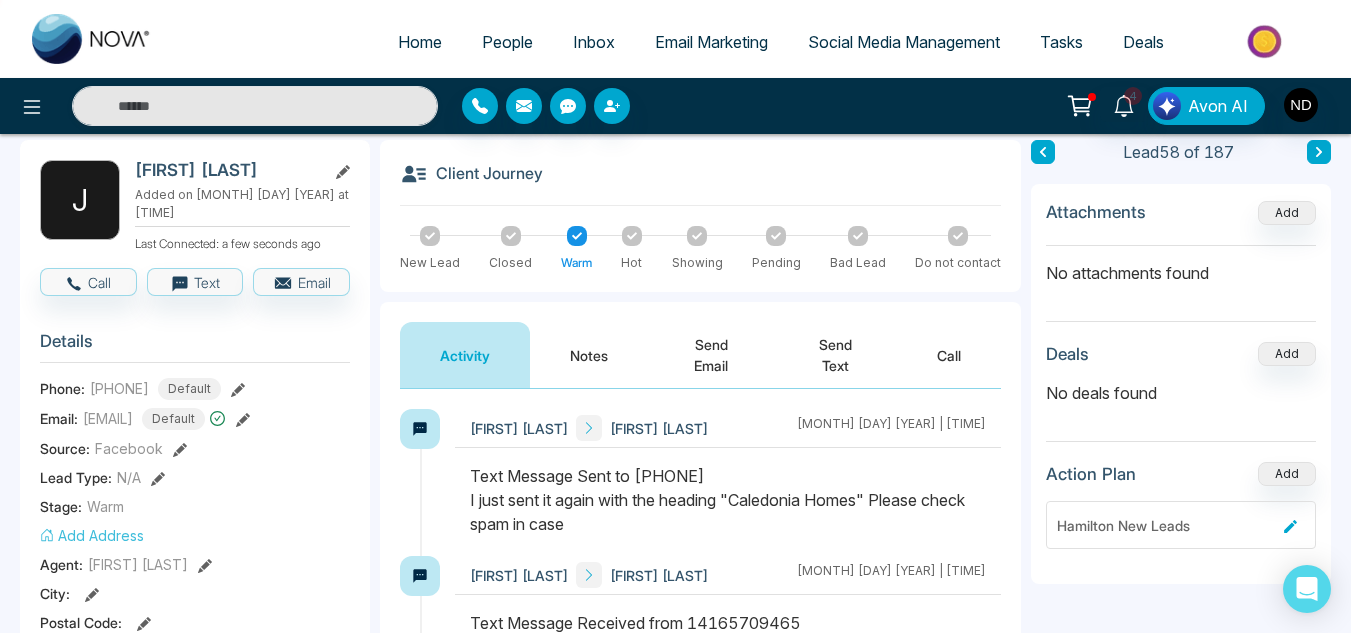 click on "Send Email" at bounding box center (711, 355) 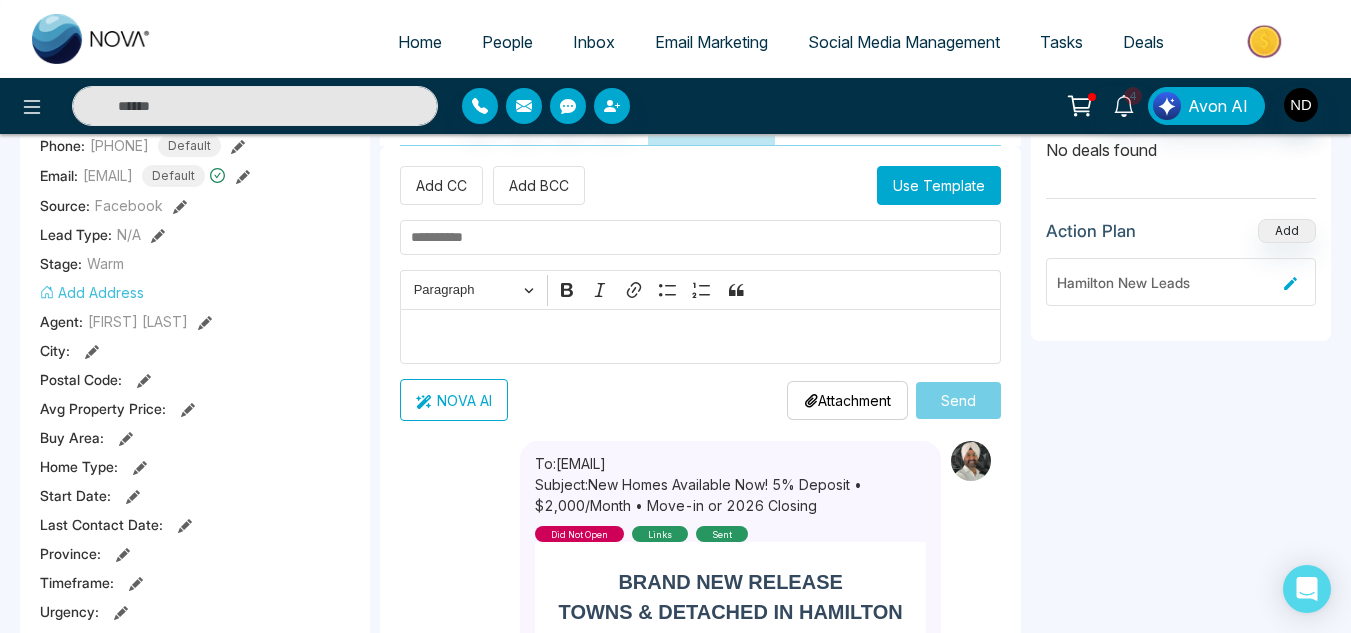 scroll, scrollTop: 341, scrollLeft: 0, axis: vertical 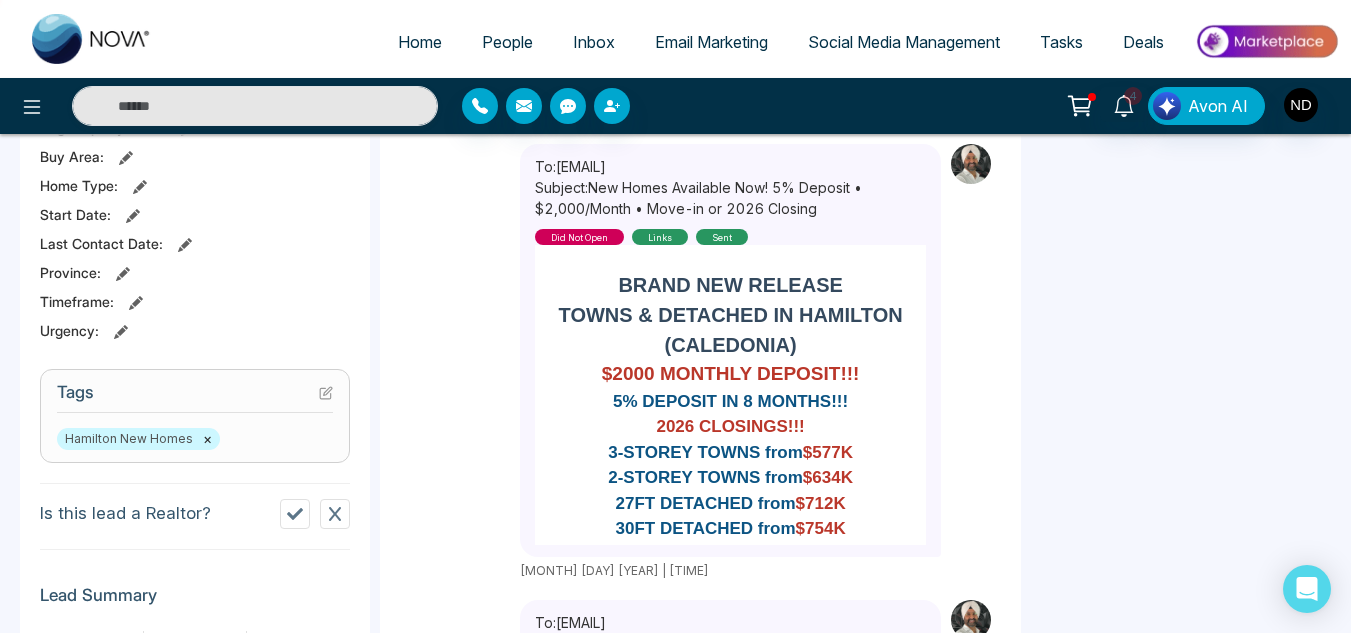 click on "Subject:  New Homes Available Now! 5% Deposit • $2,000/Month • Move-in or 2026 Closing" at bounding box center (730, 198) 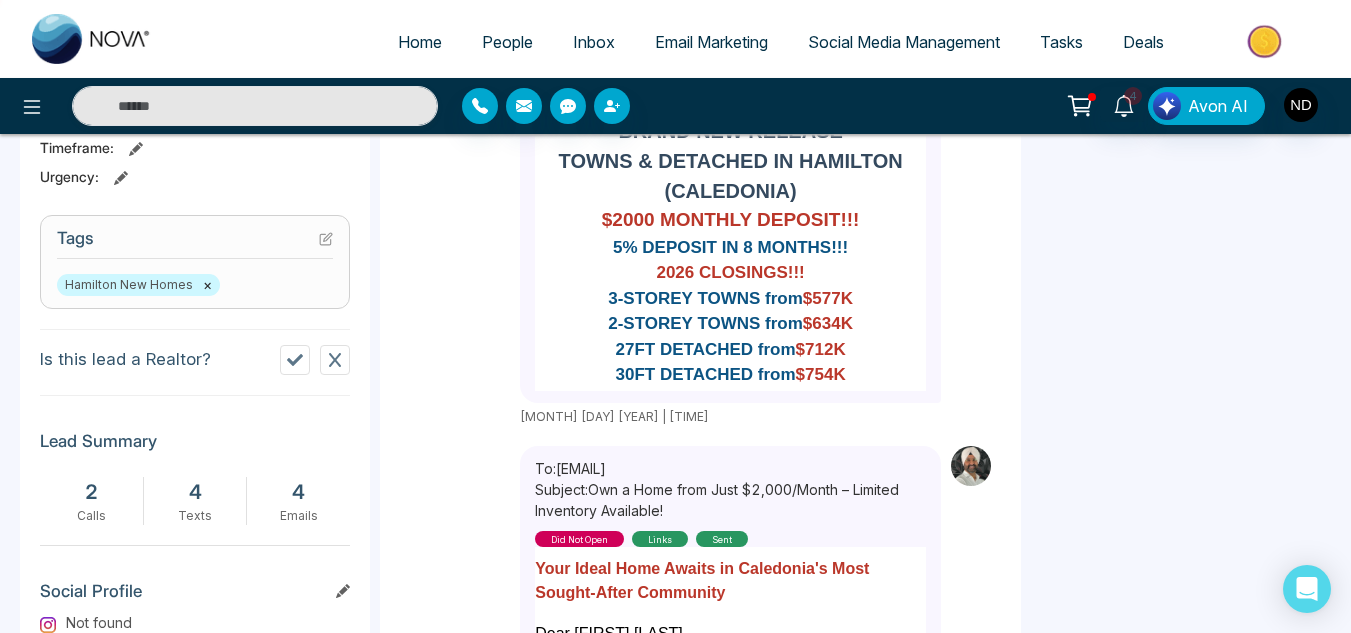 scroll, scrollTop: 768, scrollLeft: 0, axis: vertical 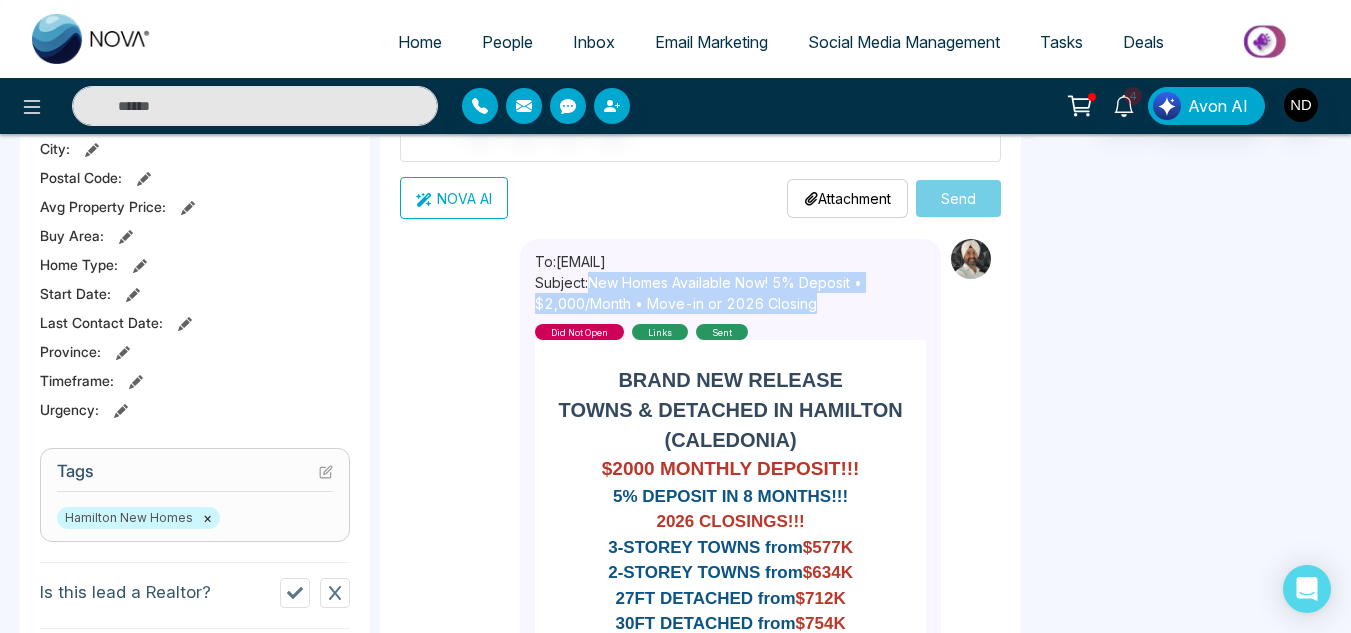 drag, startPoint x: 593, startPoint y: 279, endPoint x: 820, endPoint y: 298, distance: 227.79376 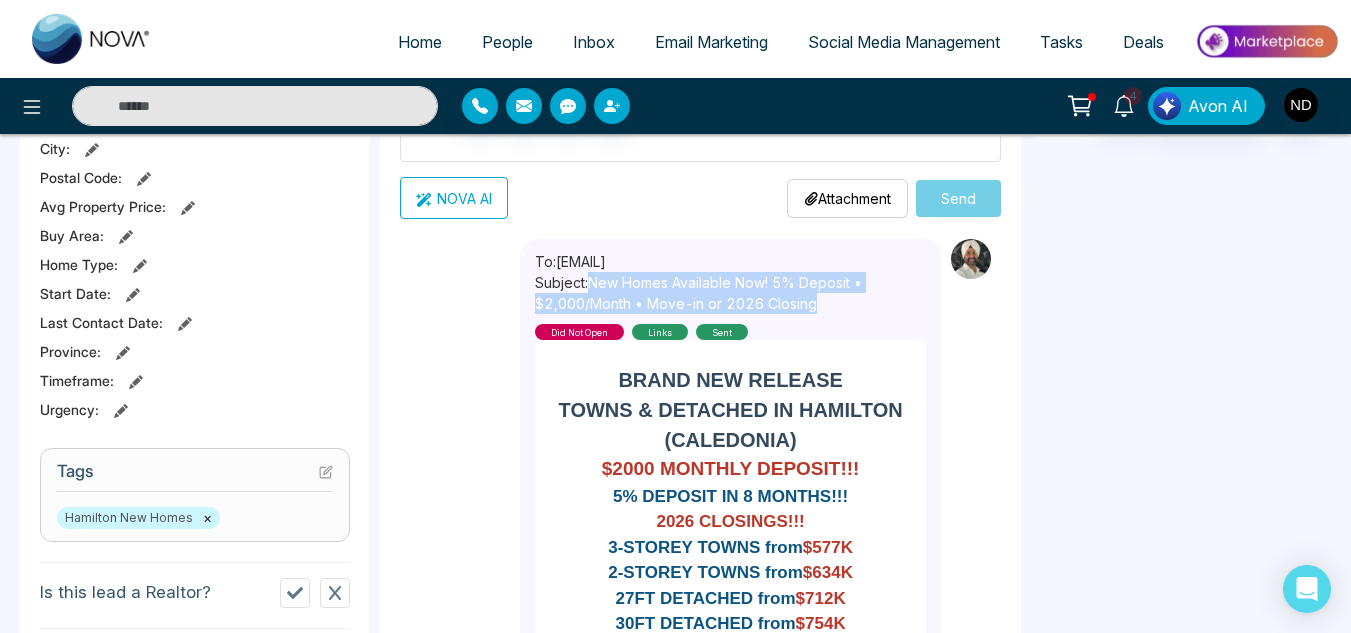 click on "Subject:  New Homes Available Now! 5% Deposit • $2,000/Month • Move-in or 2026 Closing" at bounding box center [730, 293] 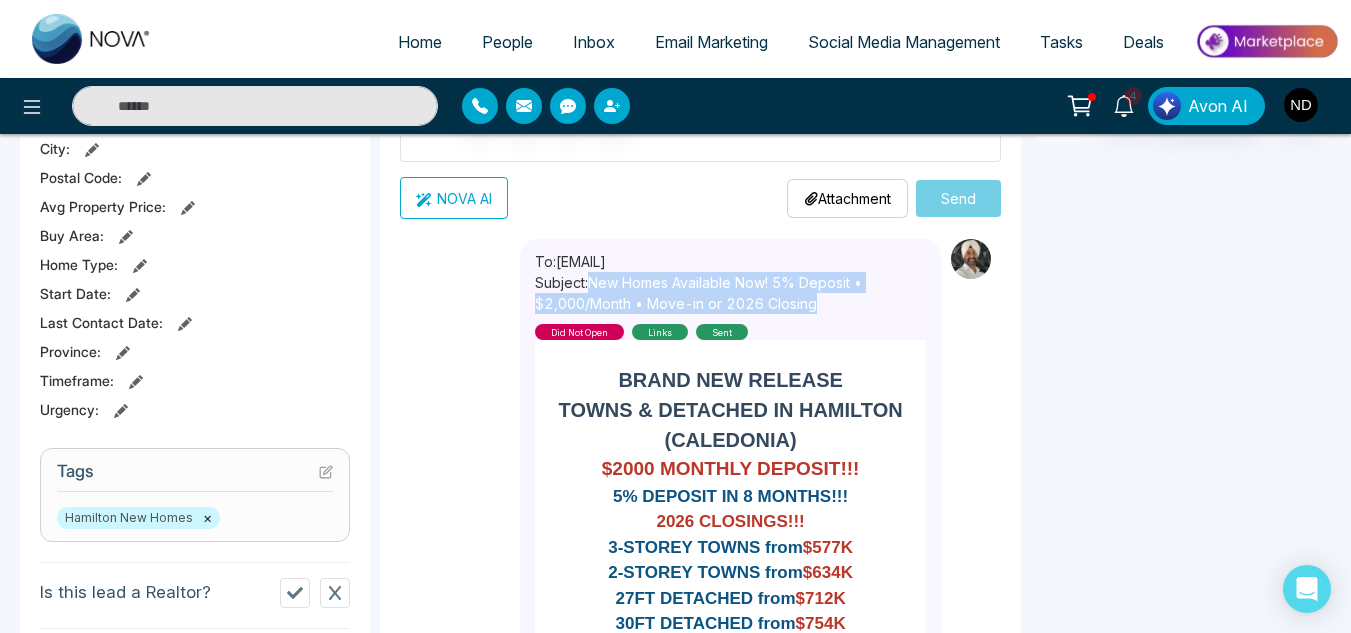 copy on "New Homes Available Now! 5% Deposit • $2,000/Month • Move-in or 2026 Closing" 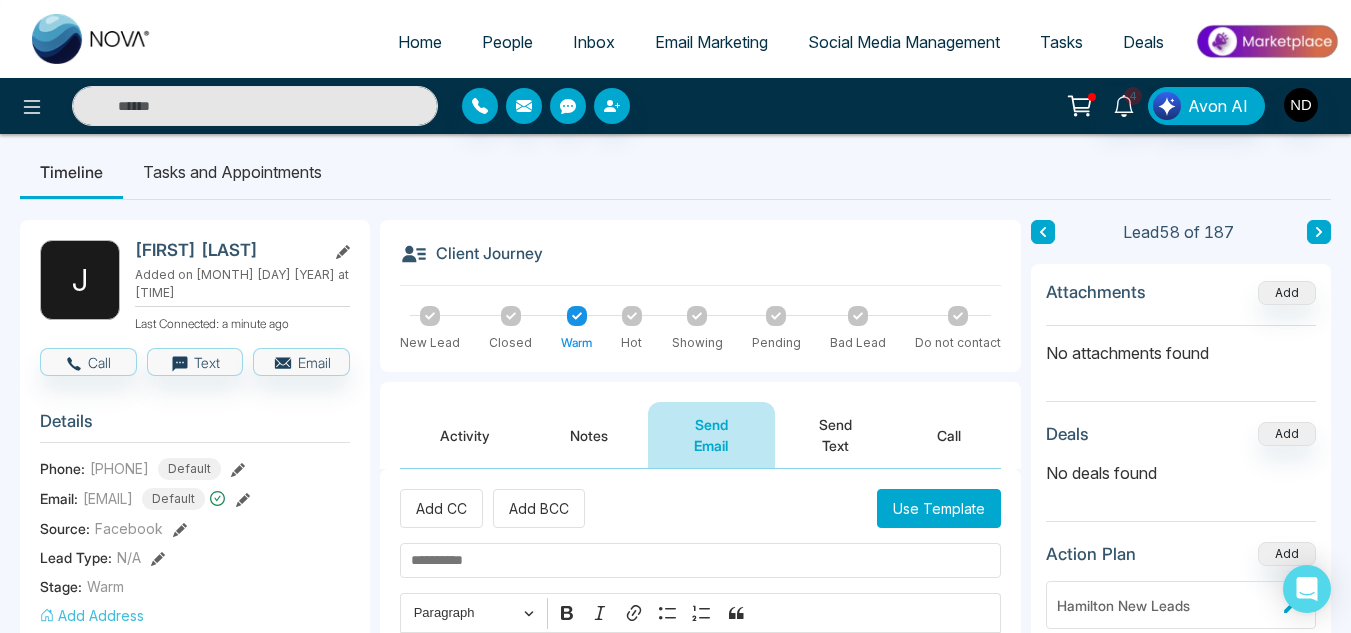 scroll, scrollTop: 47, scrollLeft: 0, axis: vertical 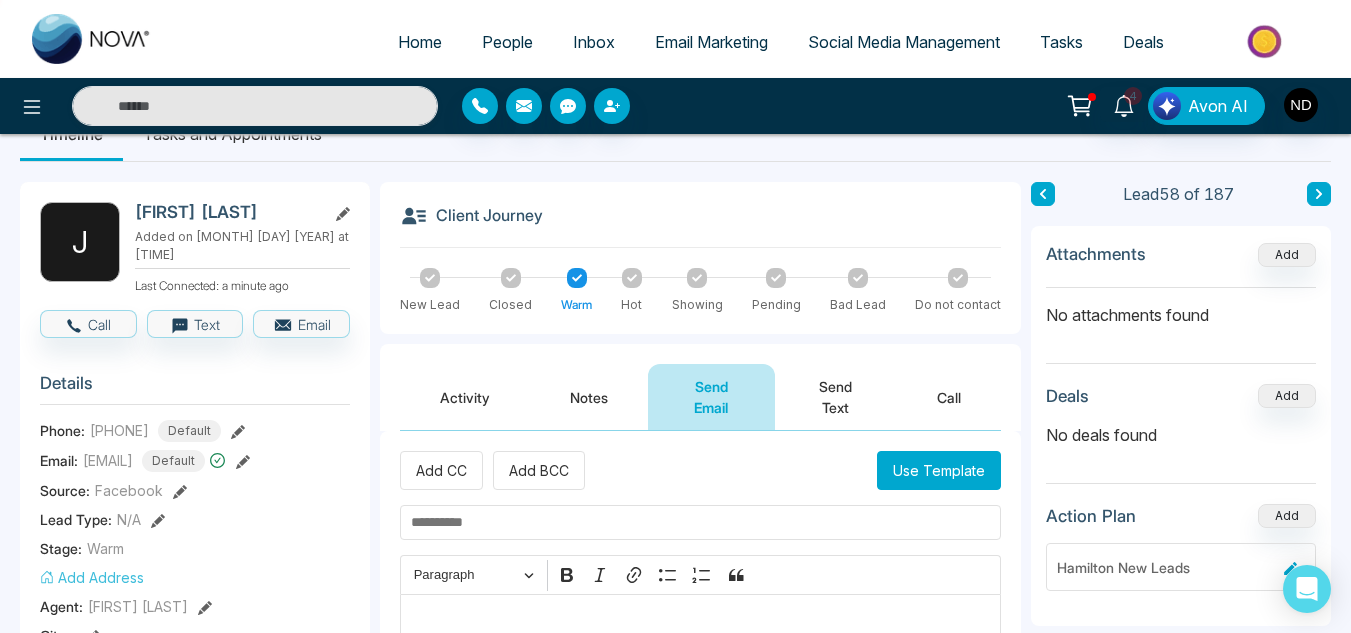 click on "Default" at bounding box center (173, 461) 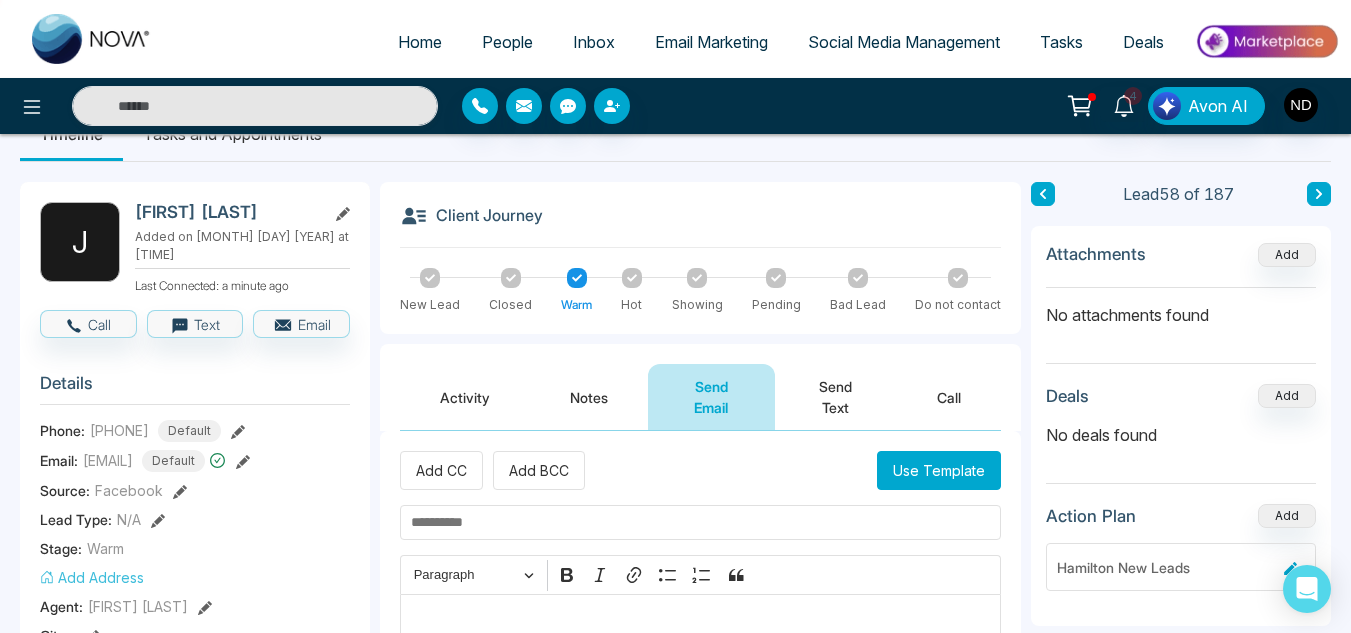 click 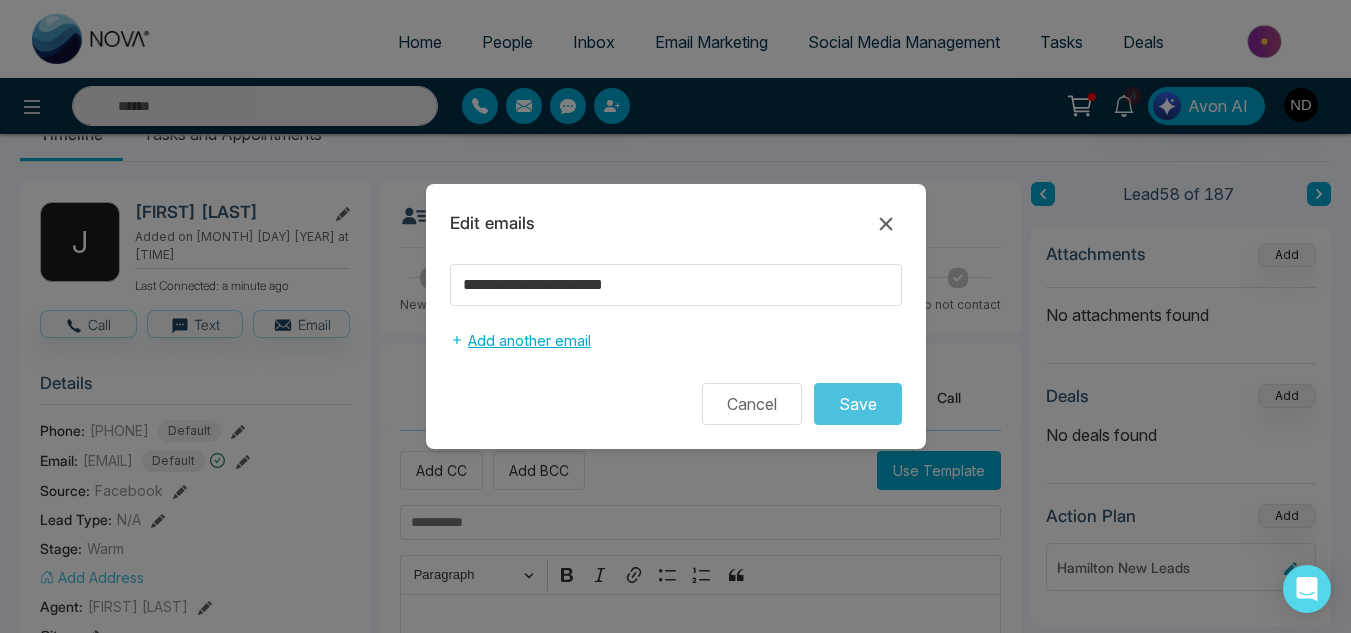 click on "Add another email" at bounding box center [520, 341] 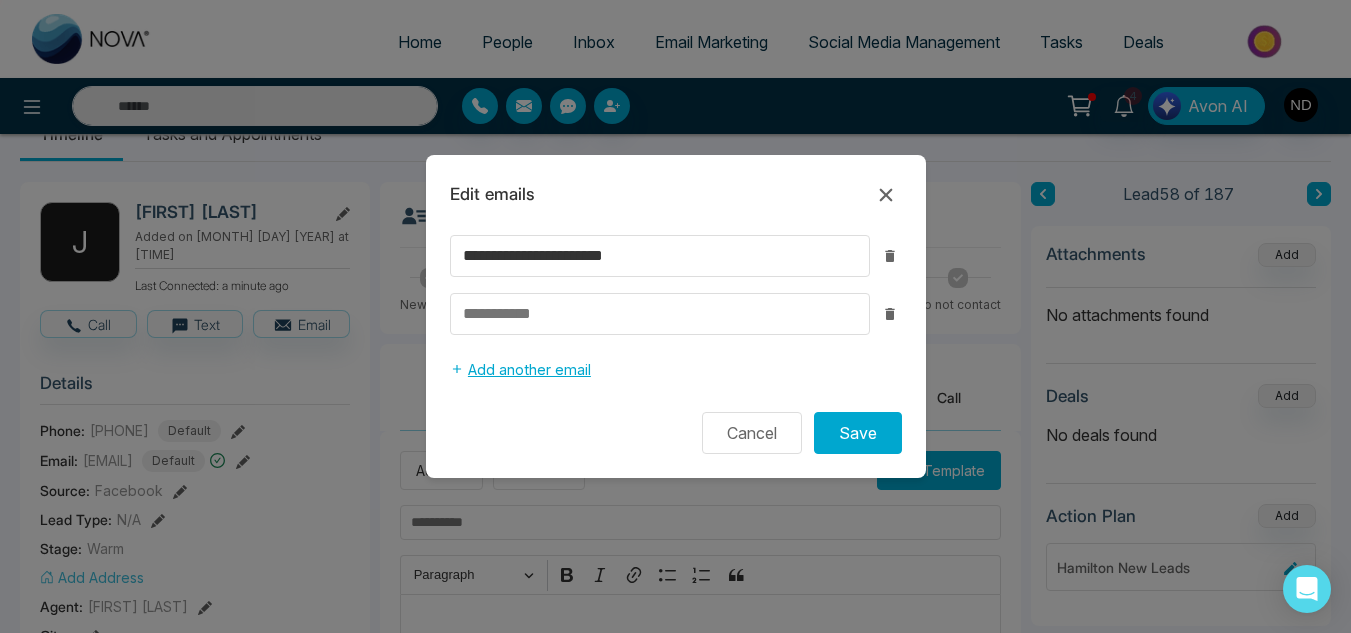 type on "**********" 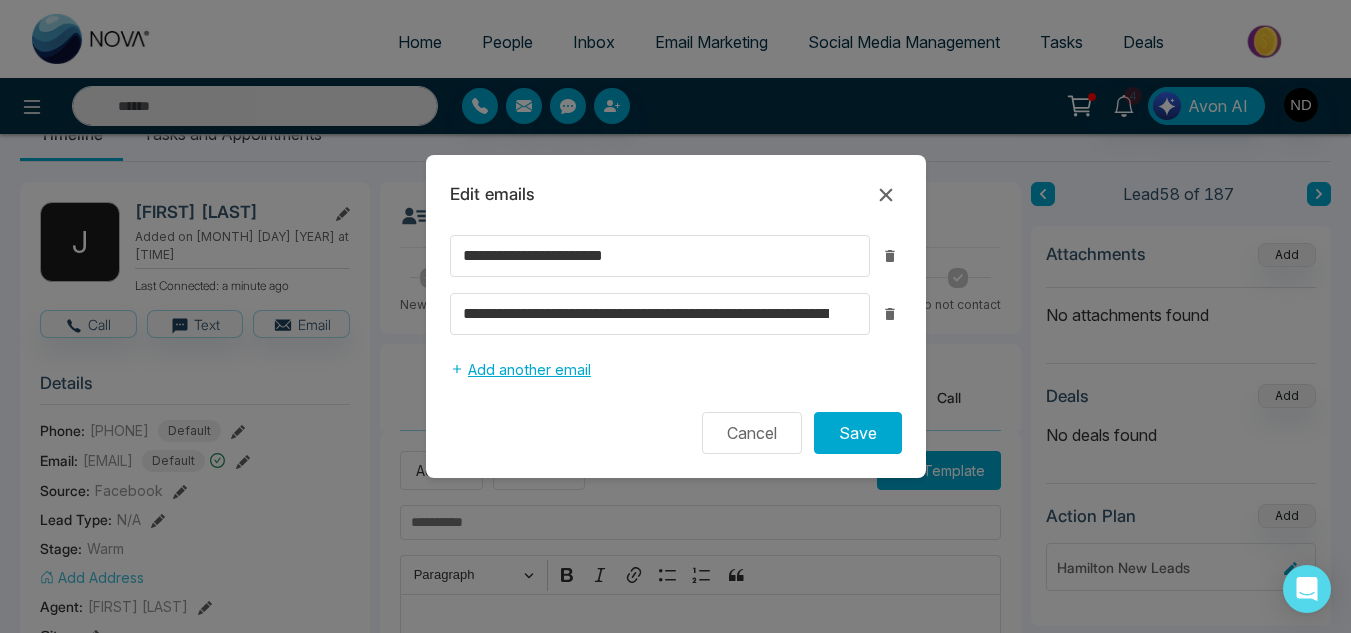 scroll, scrollTop: 0, scrollLeft: 260, axis: horizontal 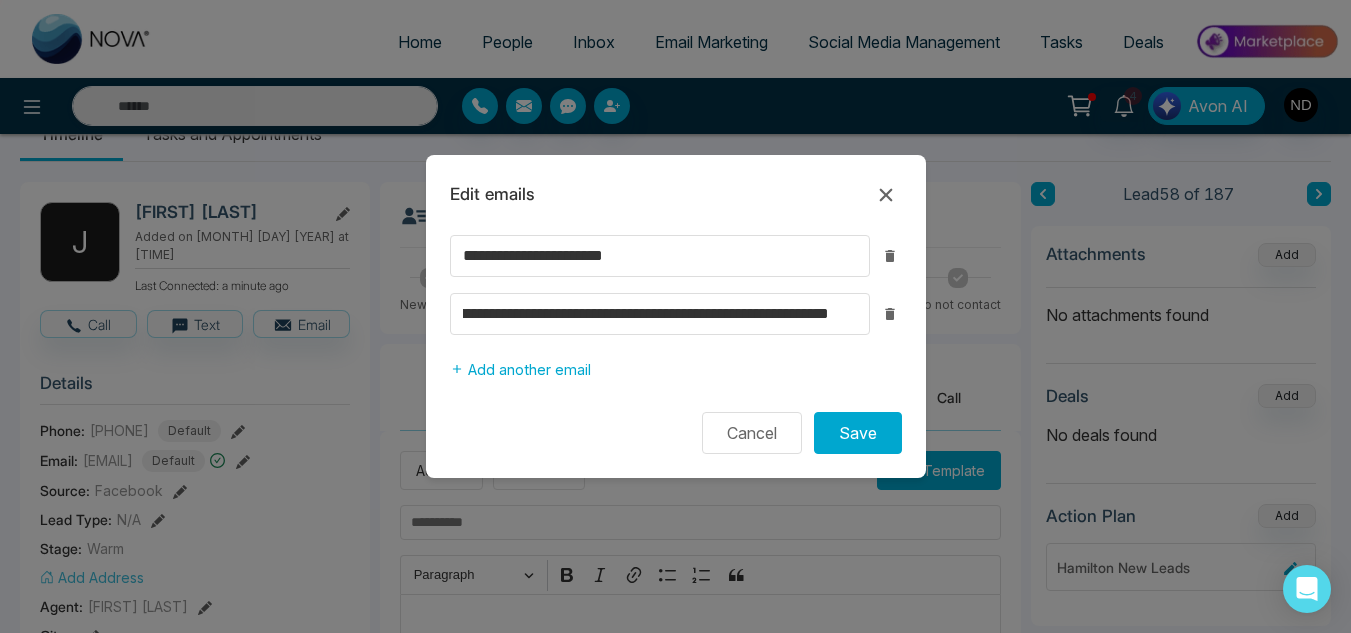 click on "**********" at bounding box center [660, 314] 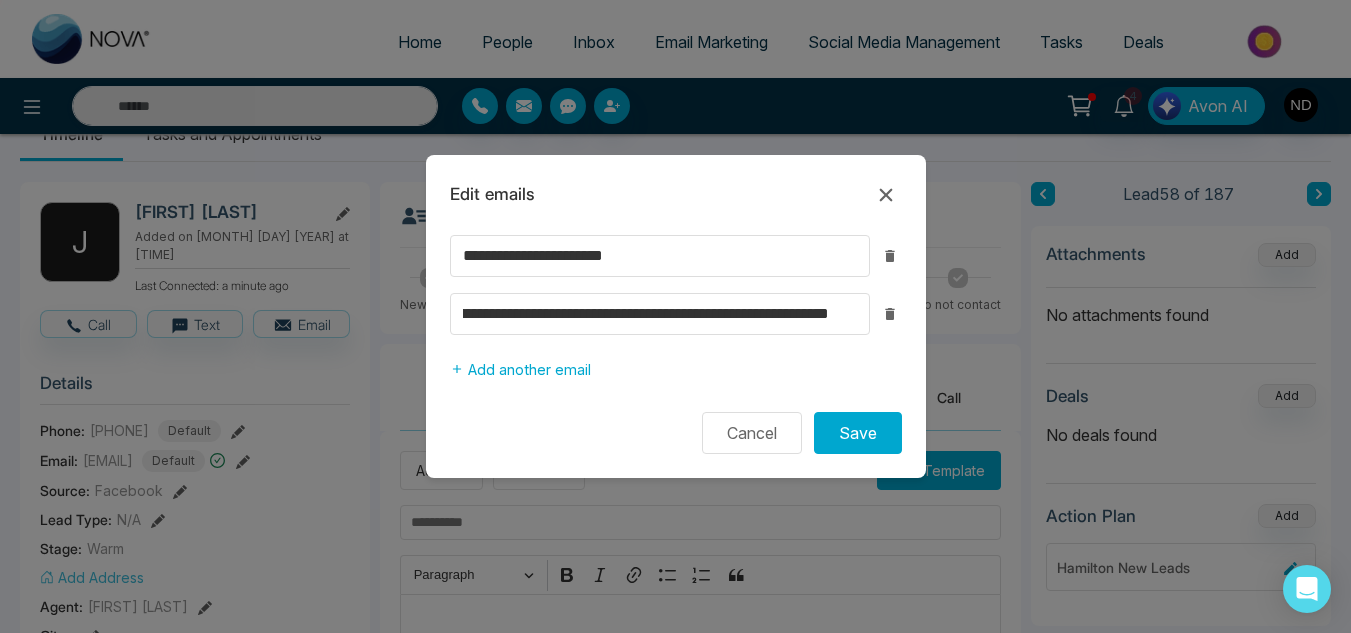 click on "**********" at bounding box center [660, 314] 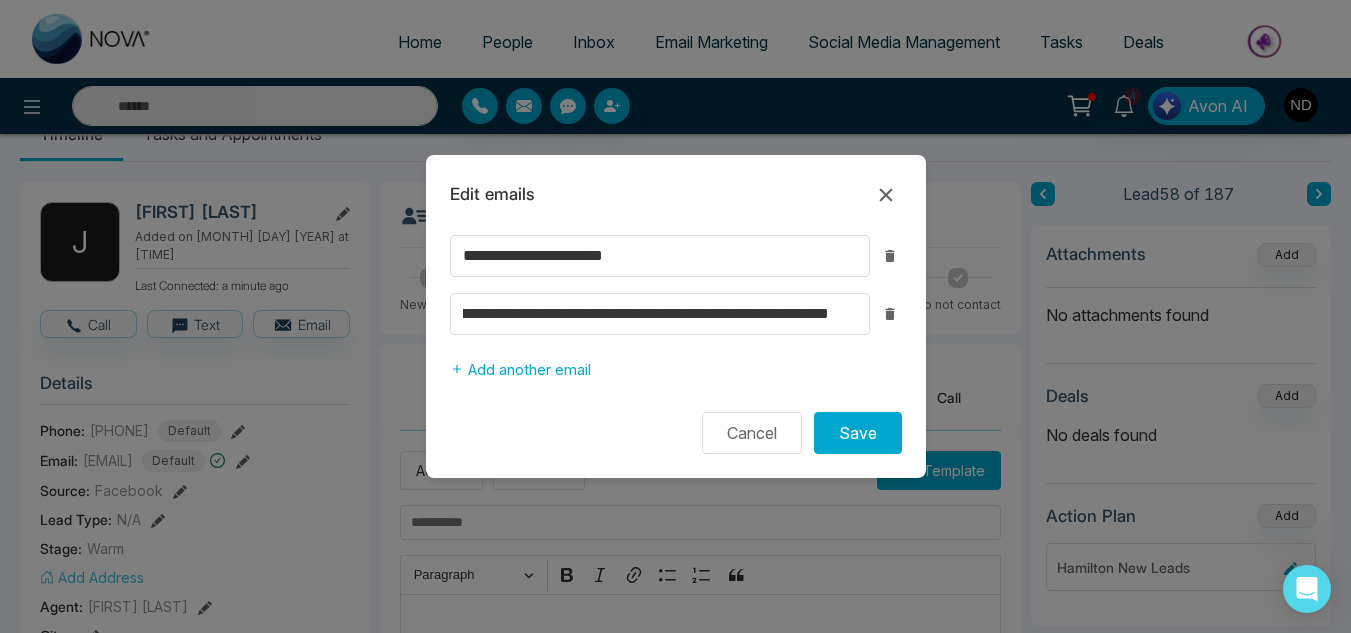 click on "**********" at bounding box center (660, 314) 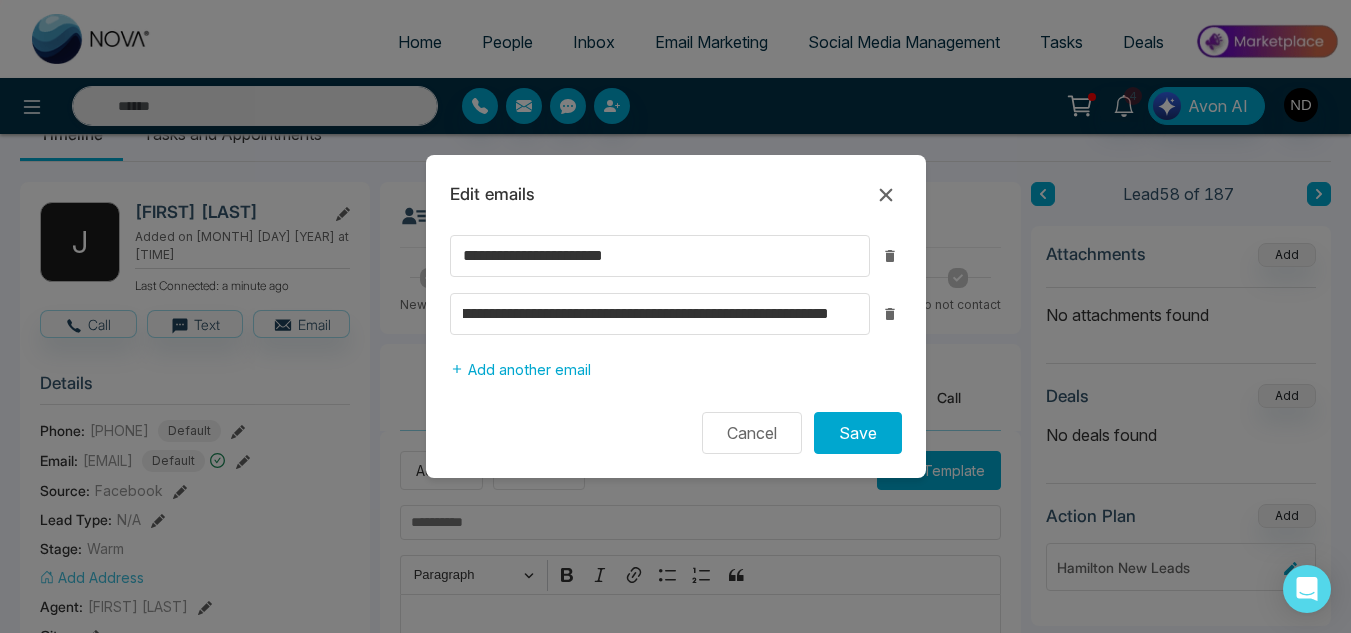 click on "**********" at bounding box center (660, 314) 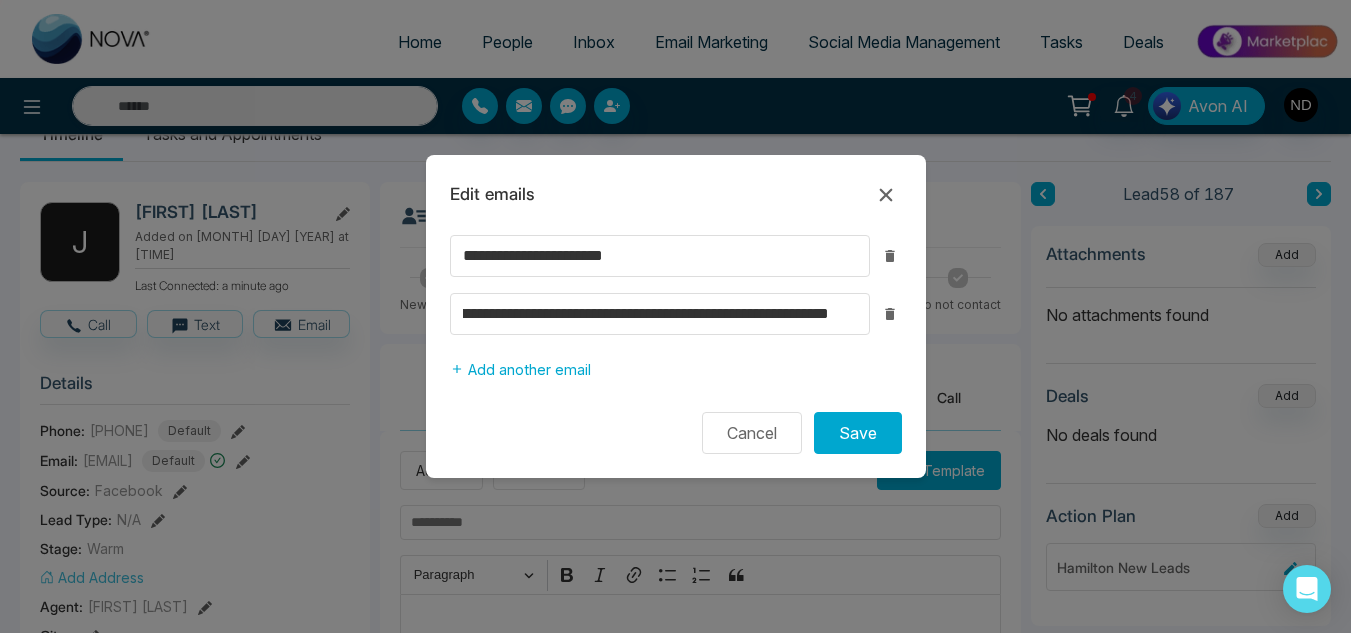 type 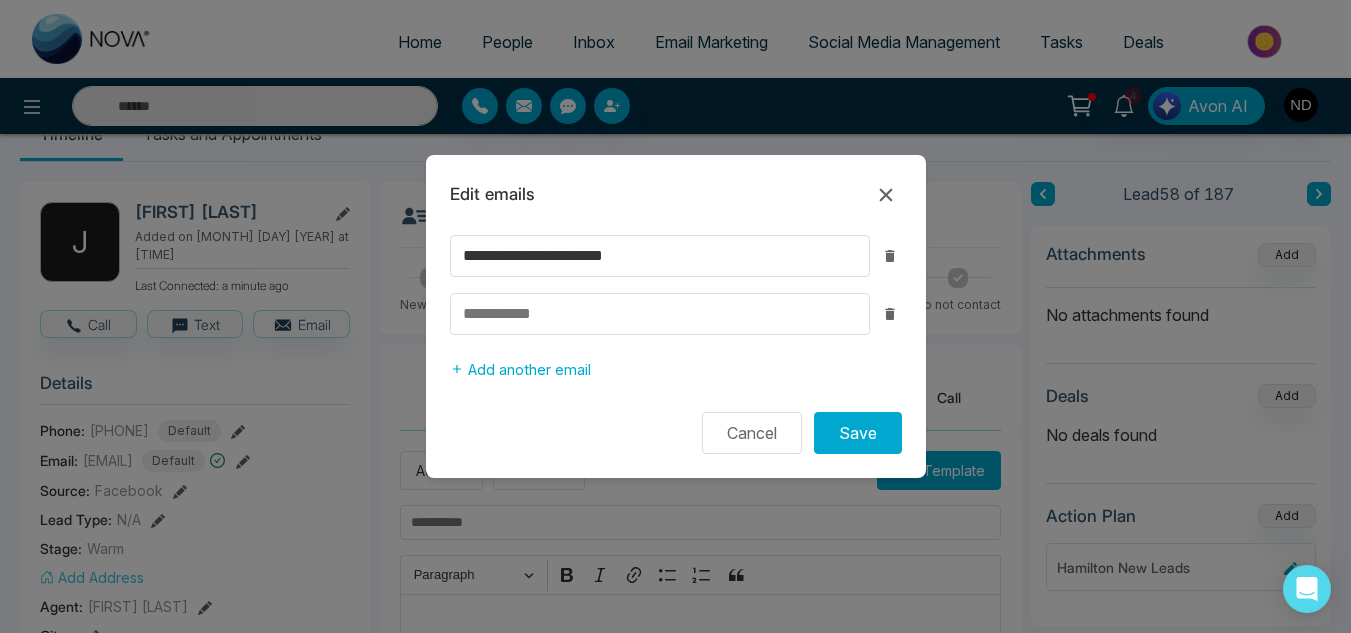 scroll, scrollTop: 0, scrollLeft: 0, axis: both 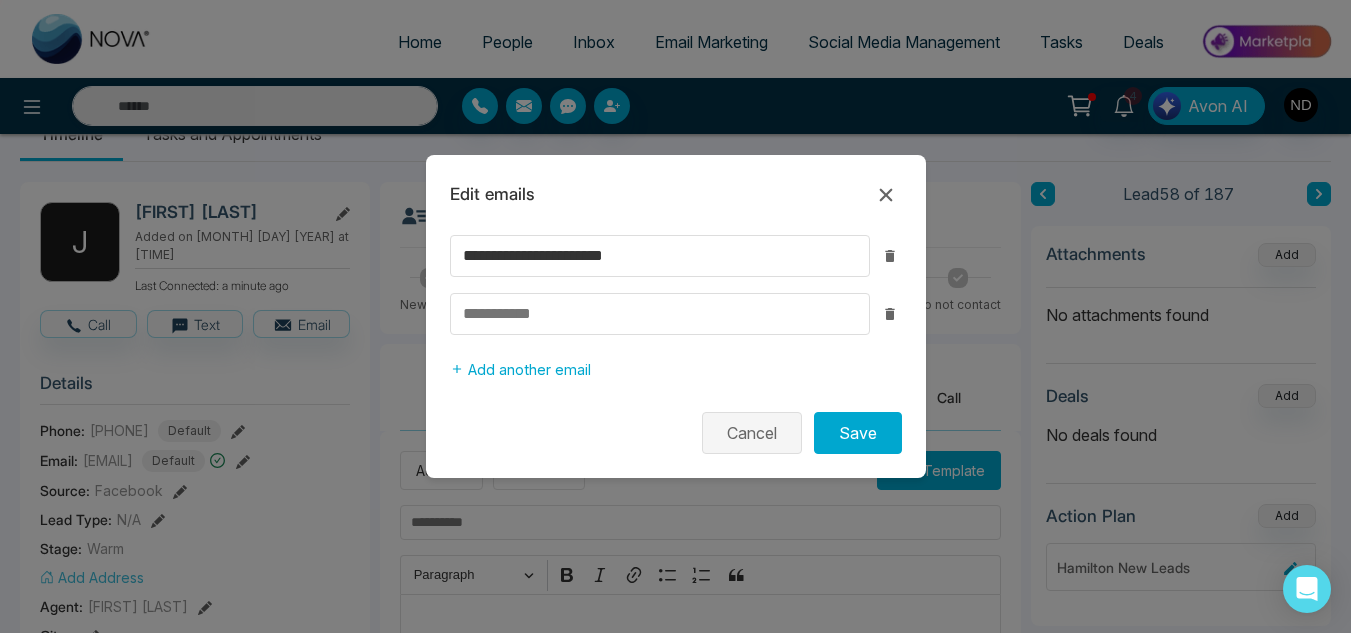 click on "Cancel" at bounding box center [752, 433] 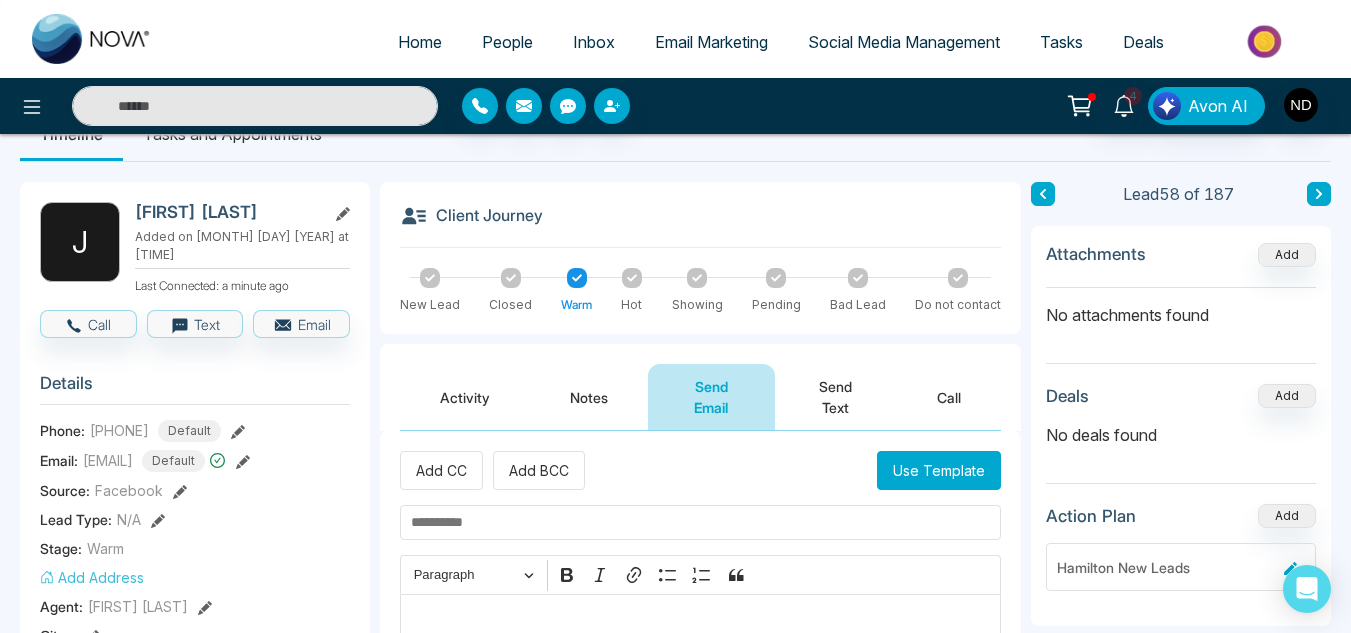 click on "Activity" at bounding box center (465, 397) 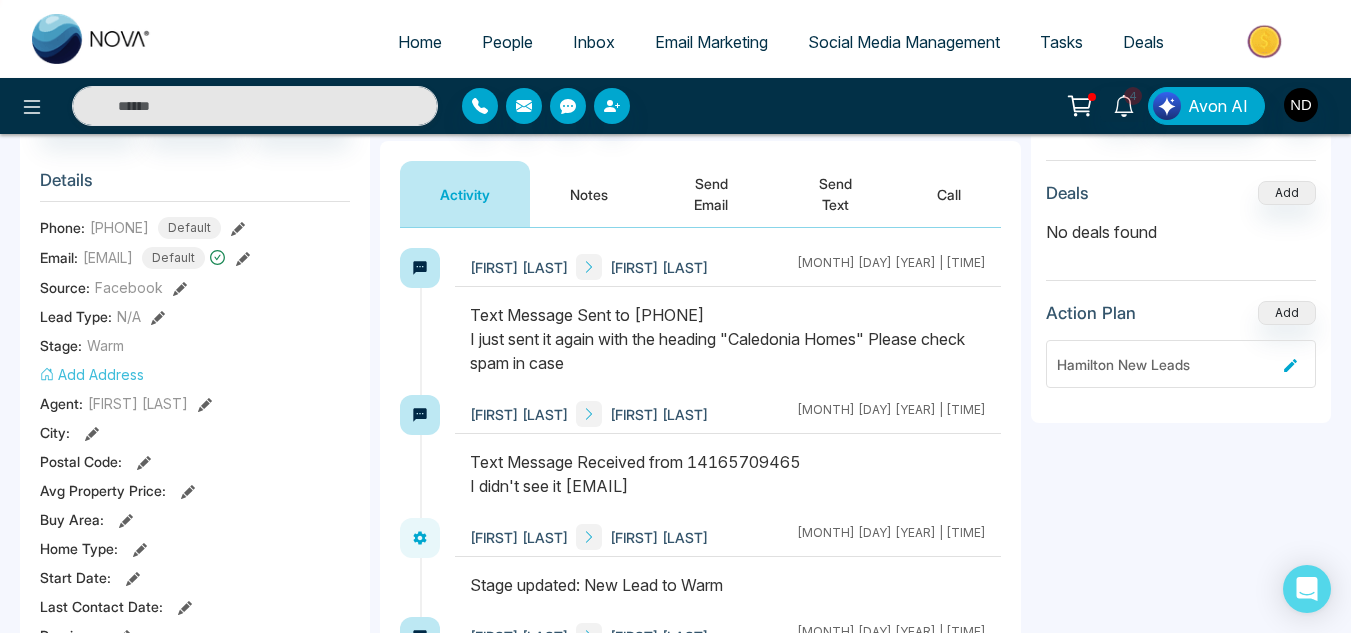 scroll, scrollTop: 256, scrollLeft: 0, axis: vertical 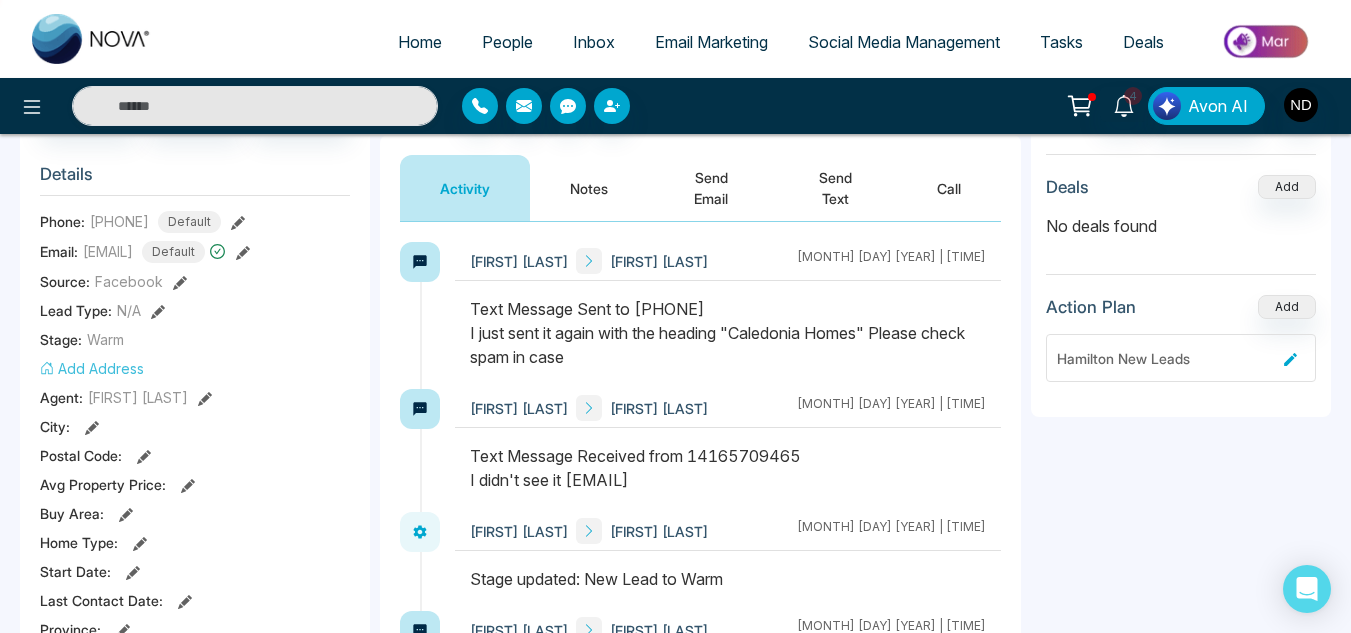 drag, startPoint x: 744, startPoint y: 482, endPoint x: 570, endPoint y: 484, distance: 174.01149 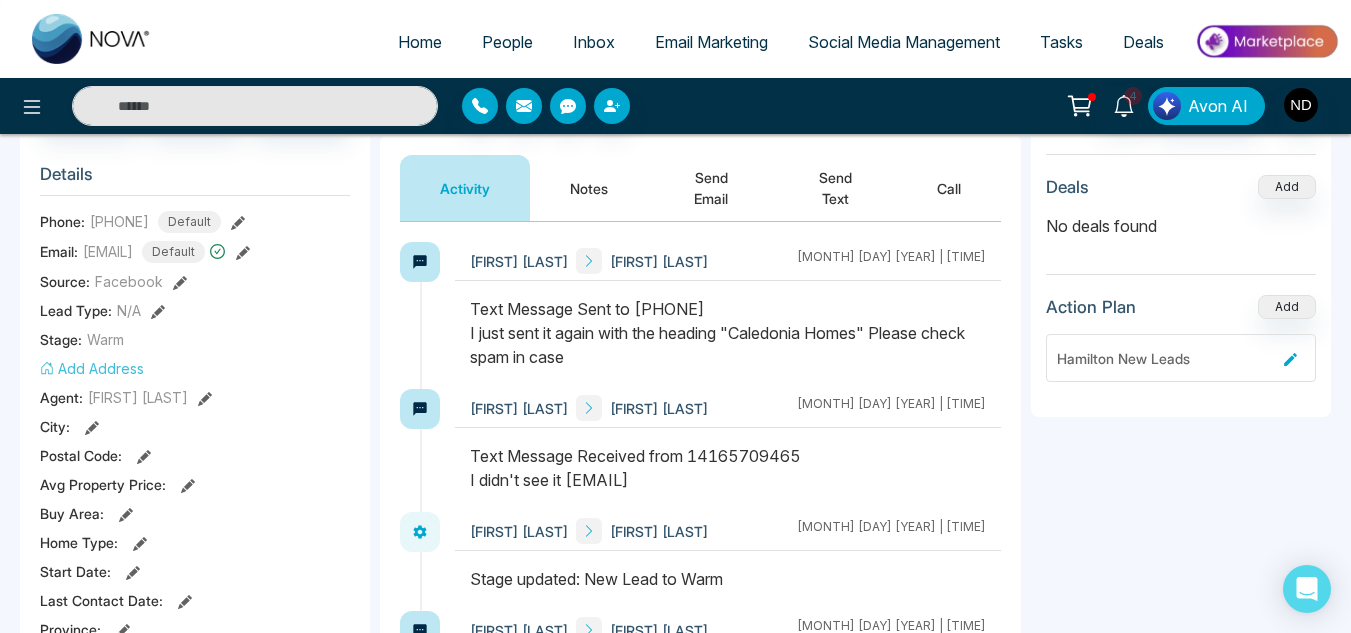 click on "Text Message Received from [PHONE]  I didn't see it [EMAIL]" at bounding box center [728, 468] 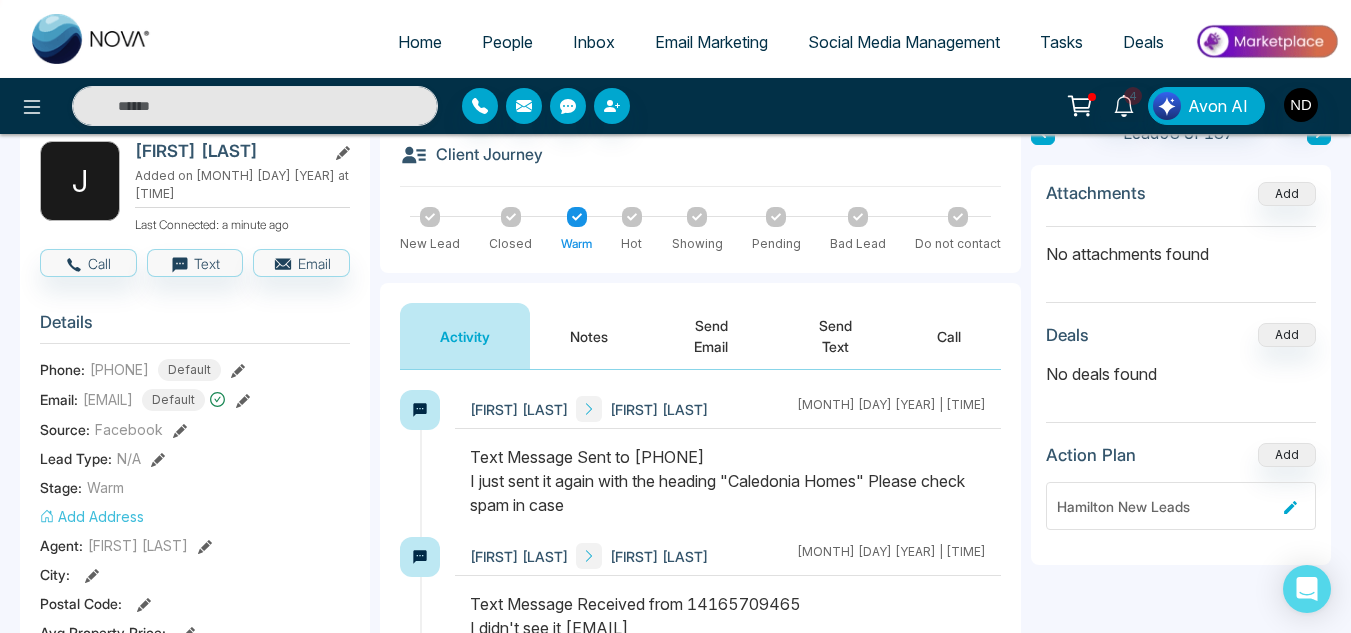 scroll, scrollTop: 102, scrollLeft: 0, axis: vertical 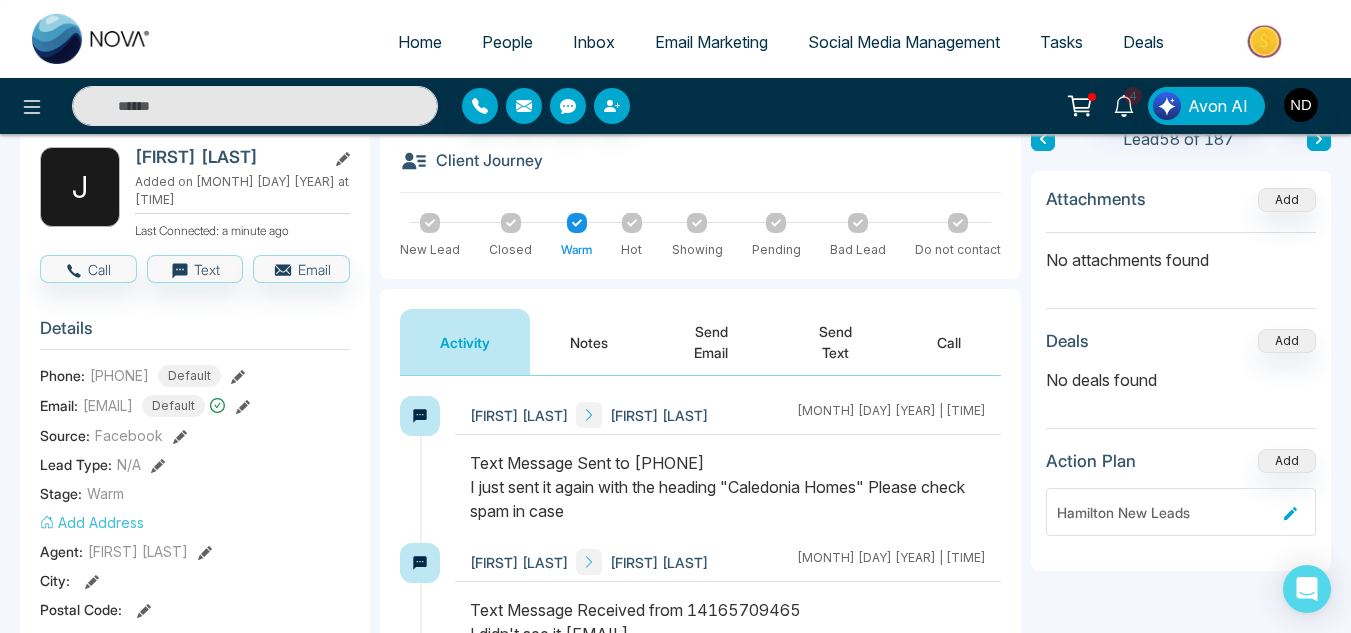 click 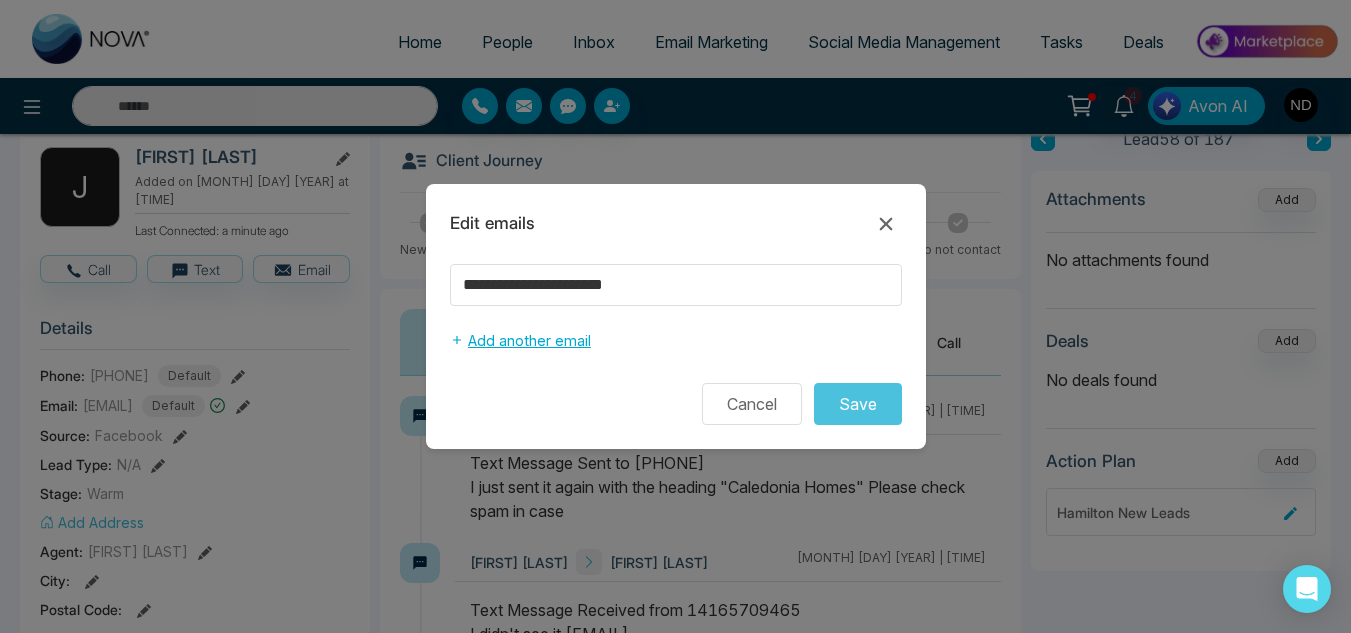 click on "Add another email" at bounding box center (520, 341) 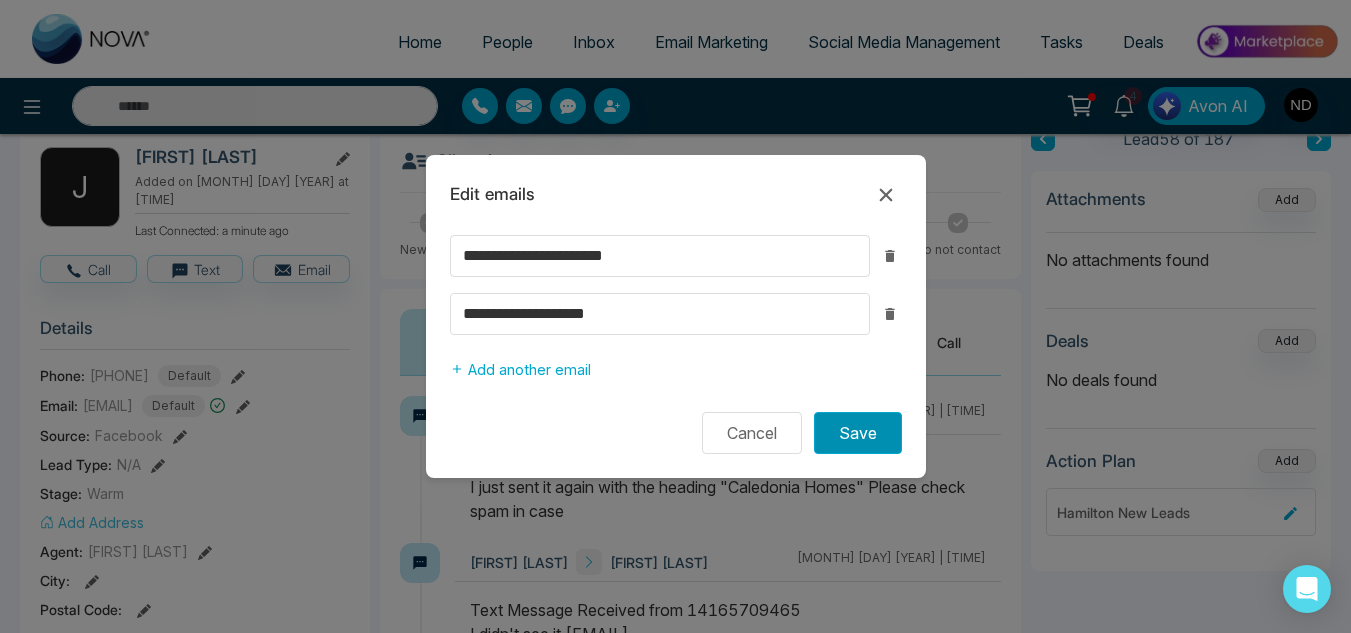 type on "**********" 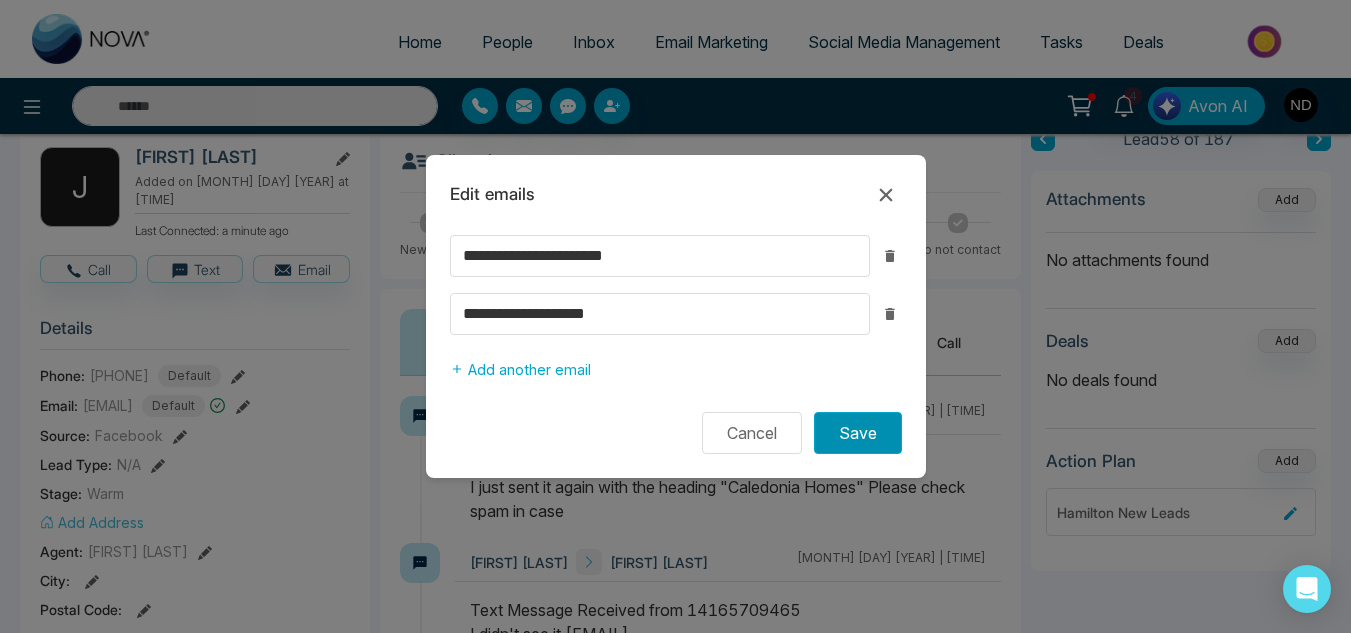 click on "Save" at bounding box center (858, 433) 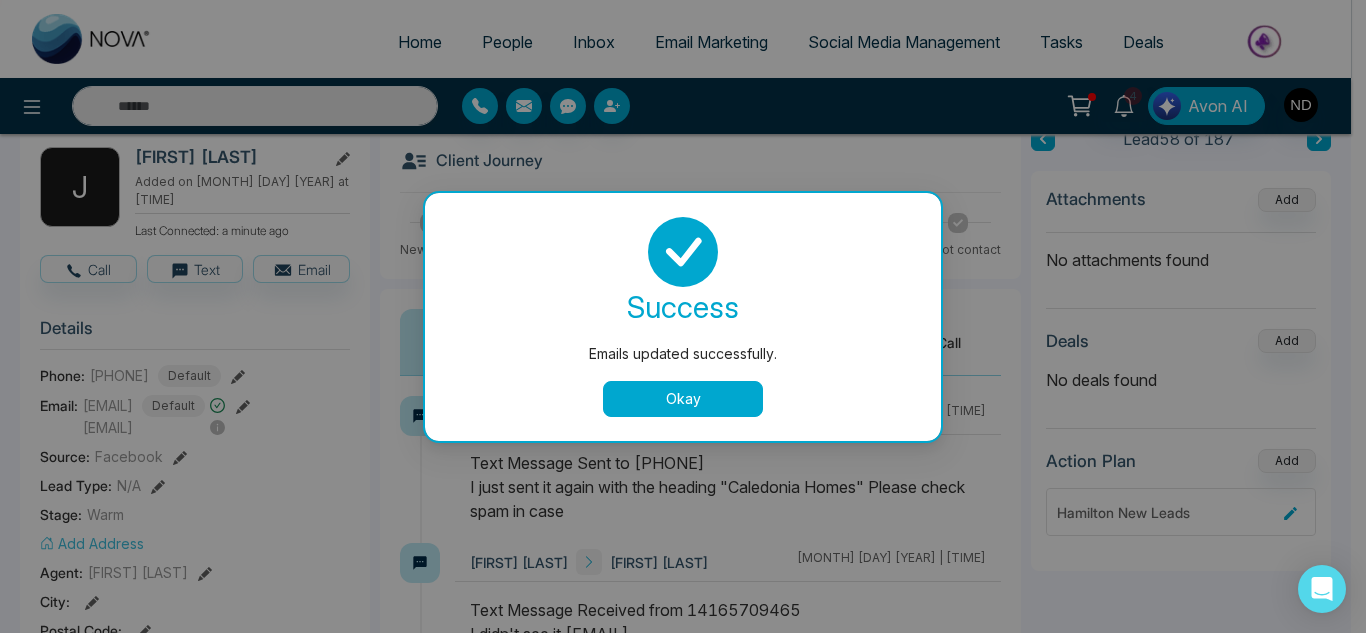 click on "Okay" at bounding box center [683, 399] 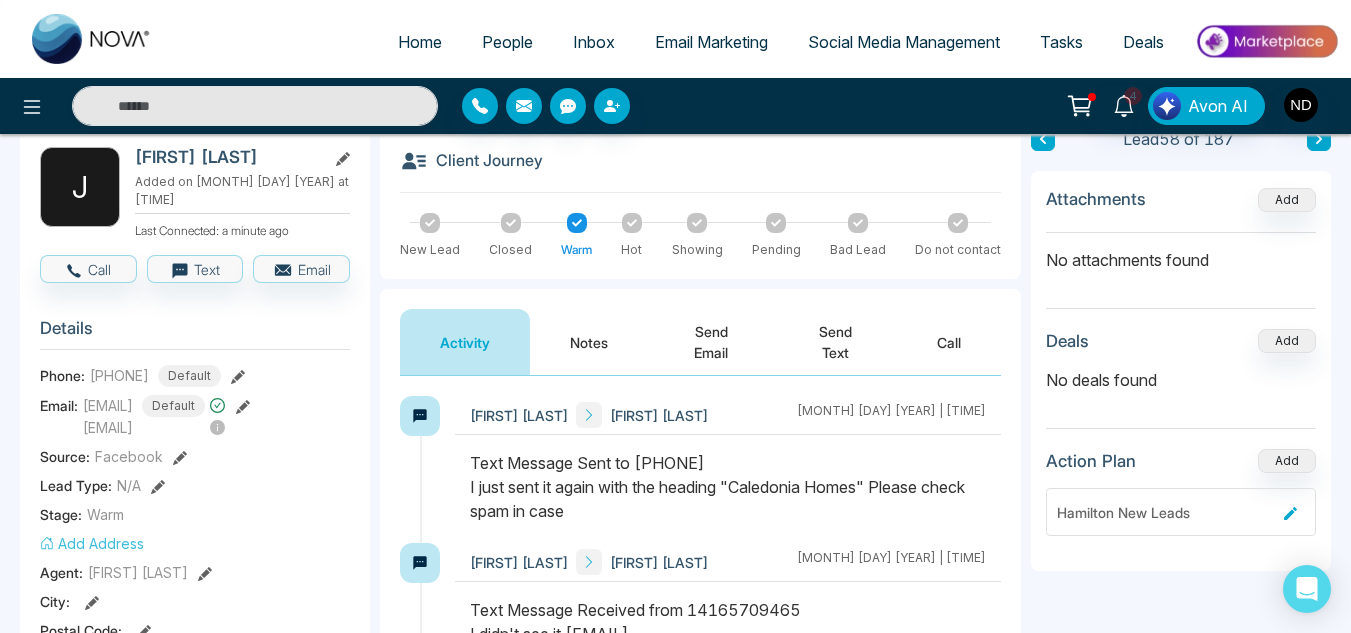 click on "Send Email" at bounding box center [711, 342] 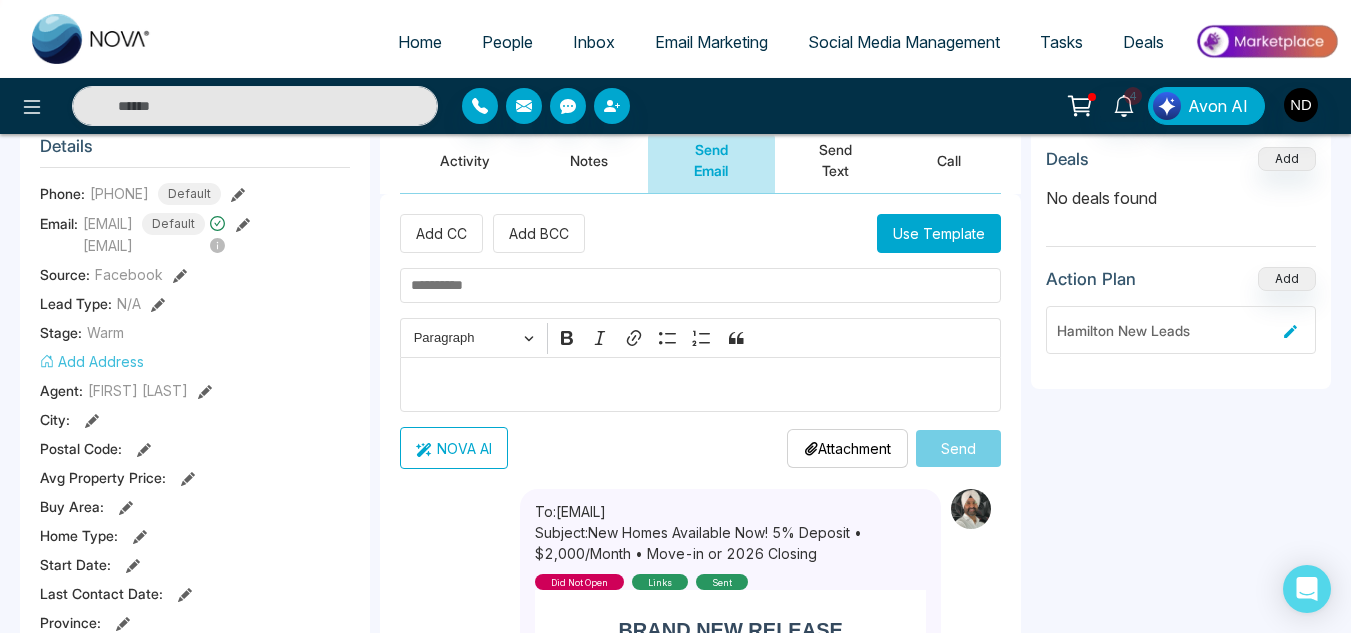 scroll, scrollTop: 283, scrollLeft: 0, axis: vertical 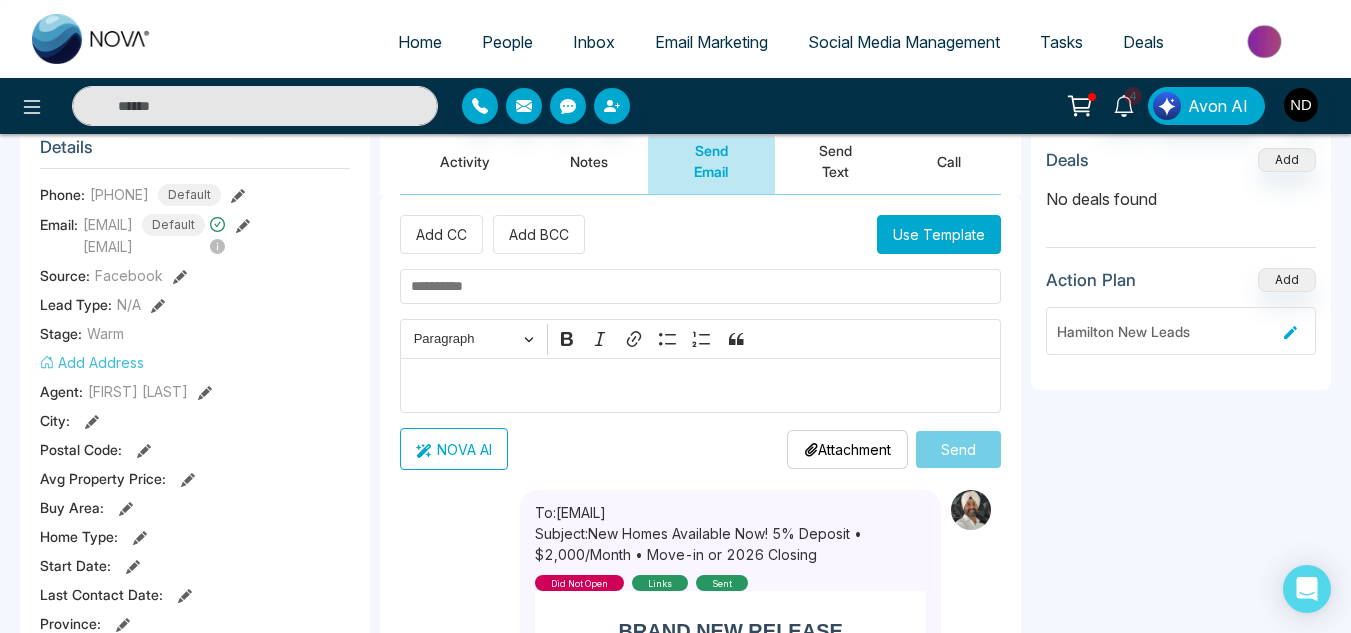 click at bounding box center (700, 286) 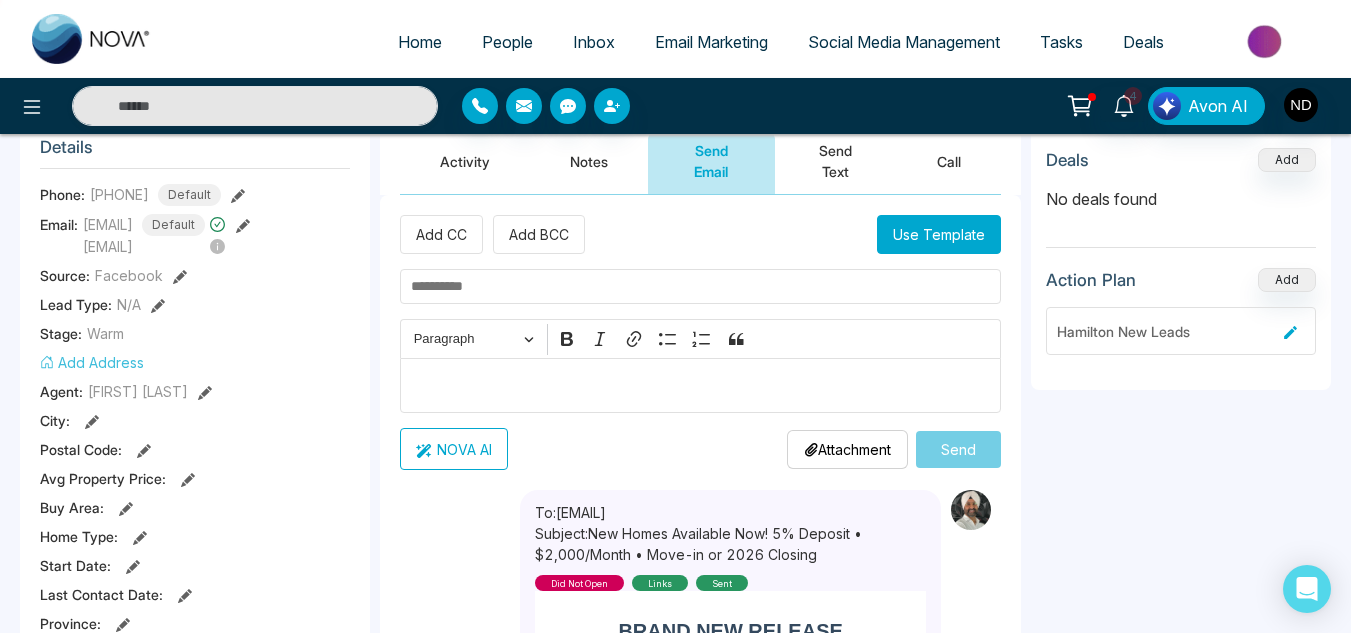 click on "Send Text" at bounding box center [836, 161] 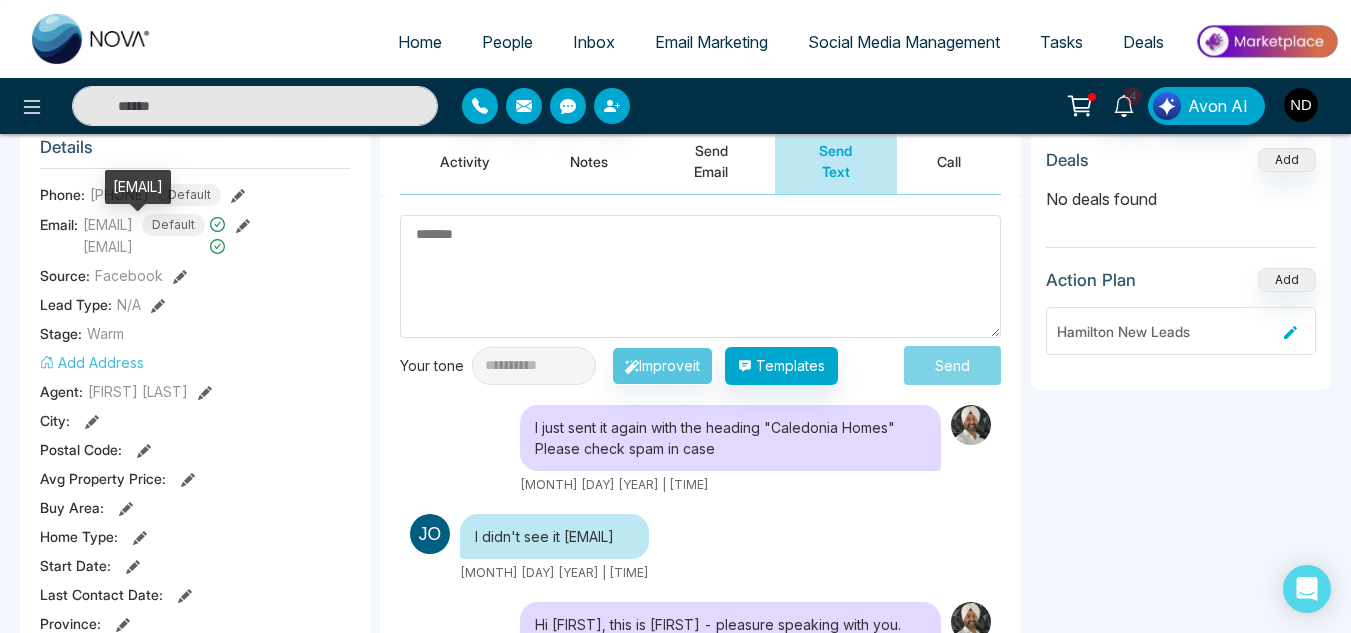 click on "[EMAIL]" at bounding box center [144, 246] 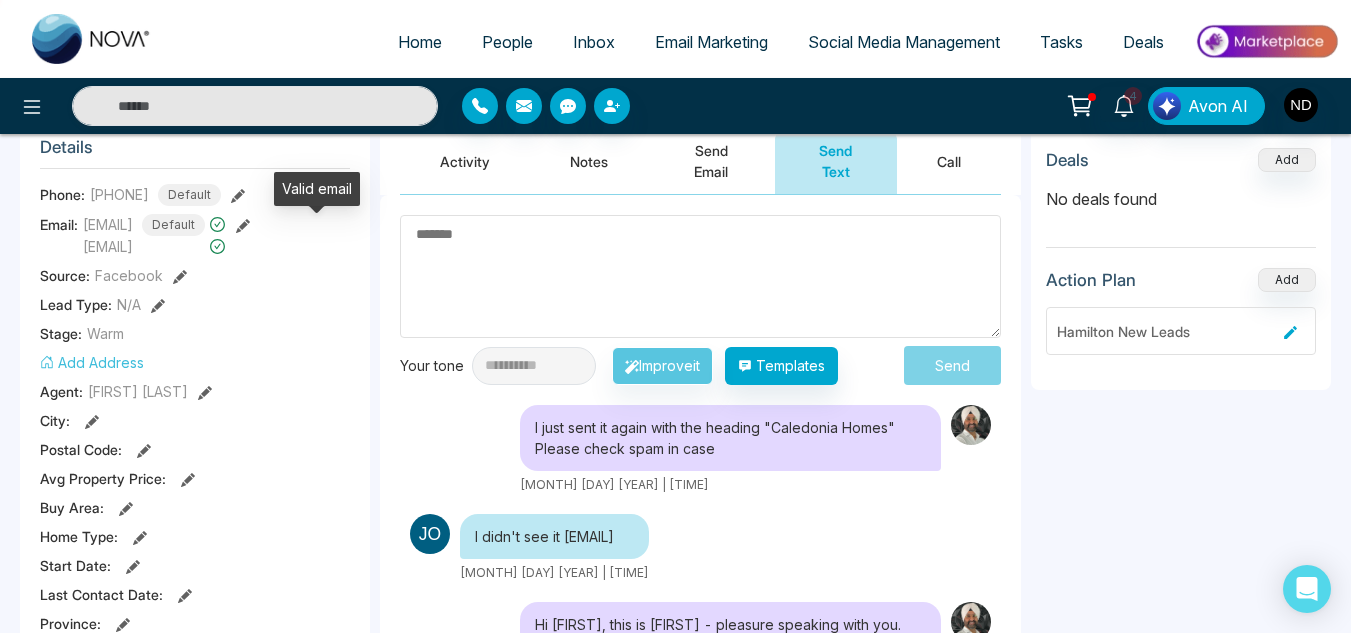 click 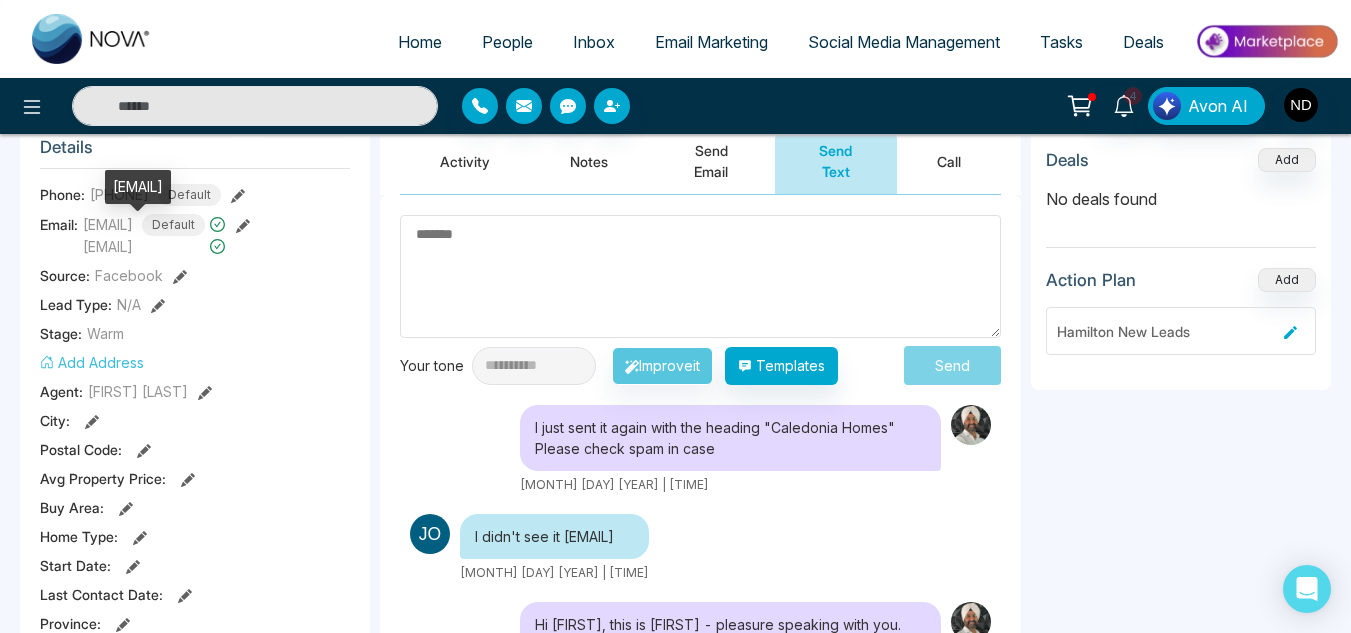 scroll, scrollTop: 0, scrollLeft: 0, axis: both 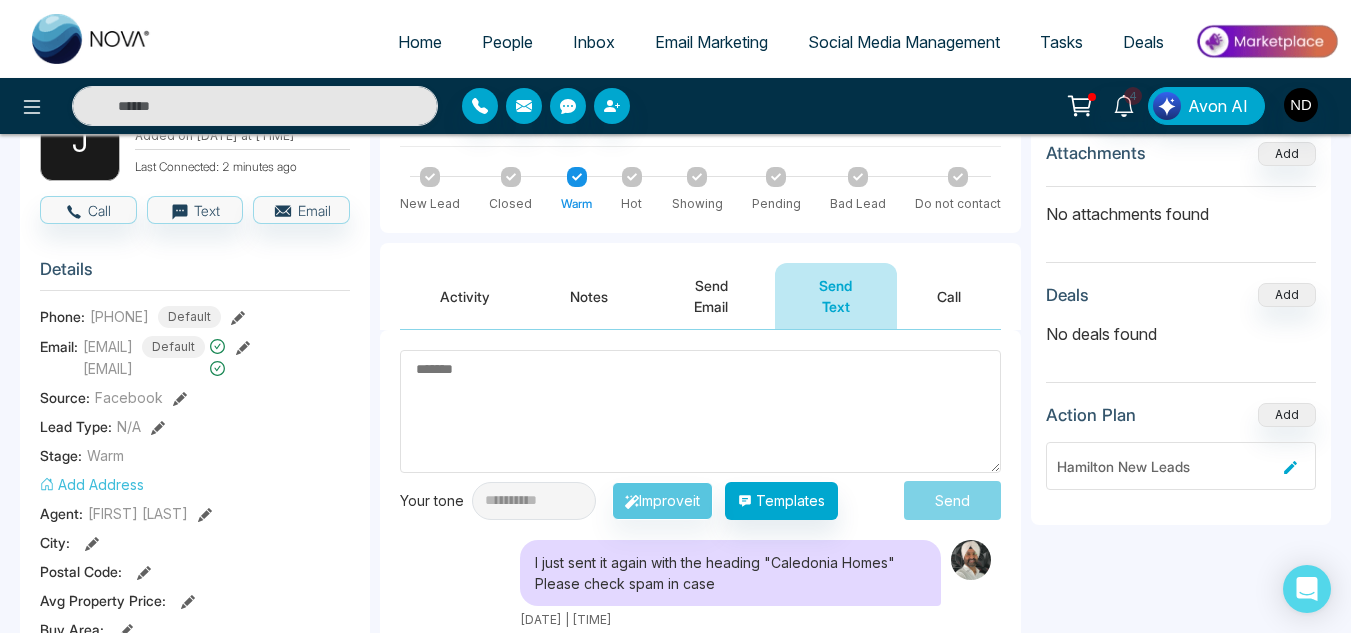 click on "Activity" at bounding box center (465, 296) 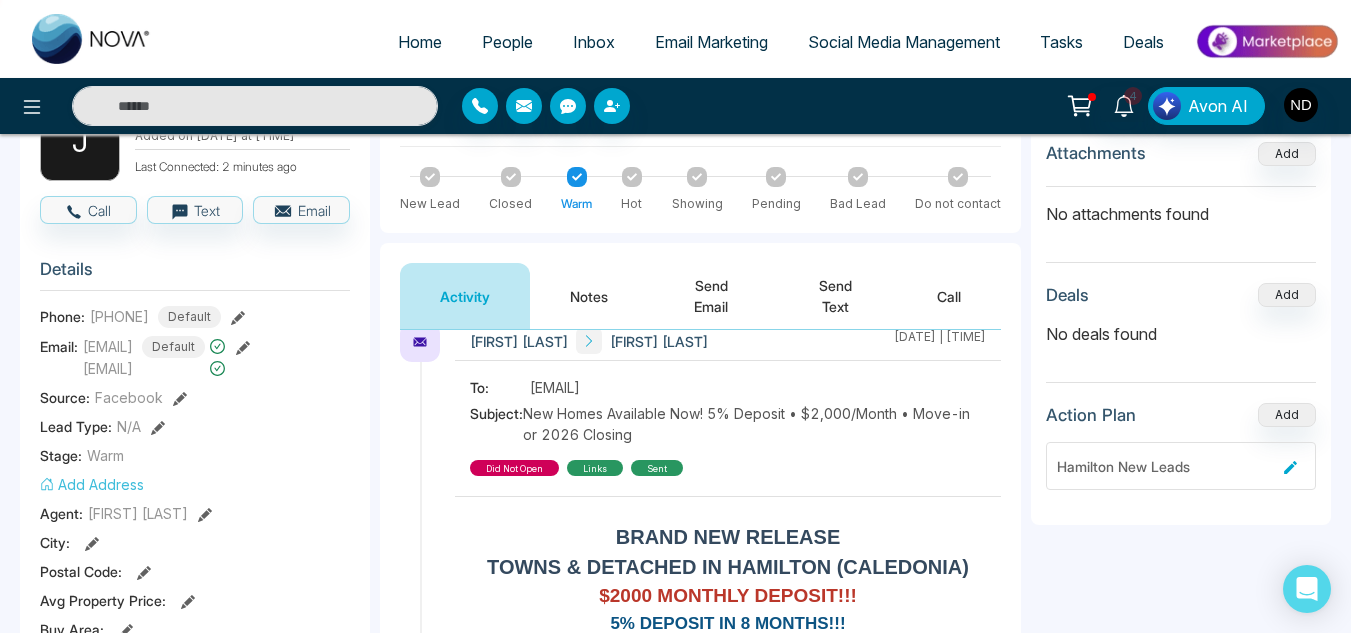 scroll, scrollTop: 716, scrollLeft: 0, axis: vertical 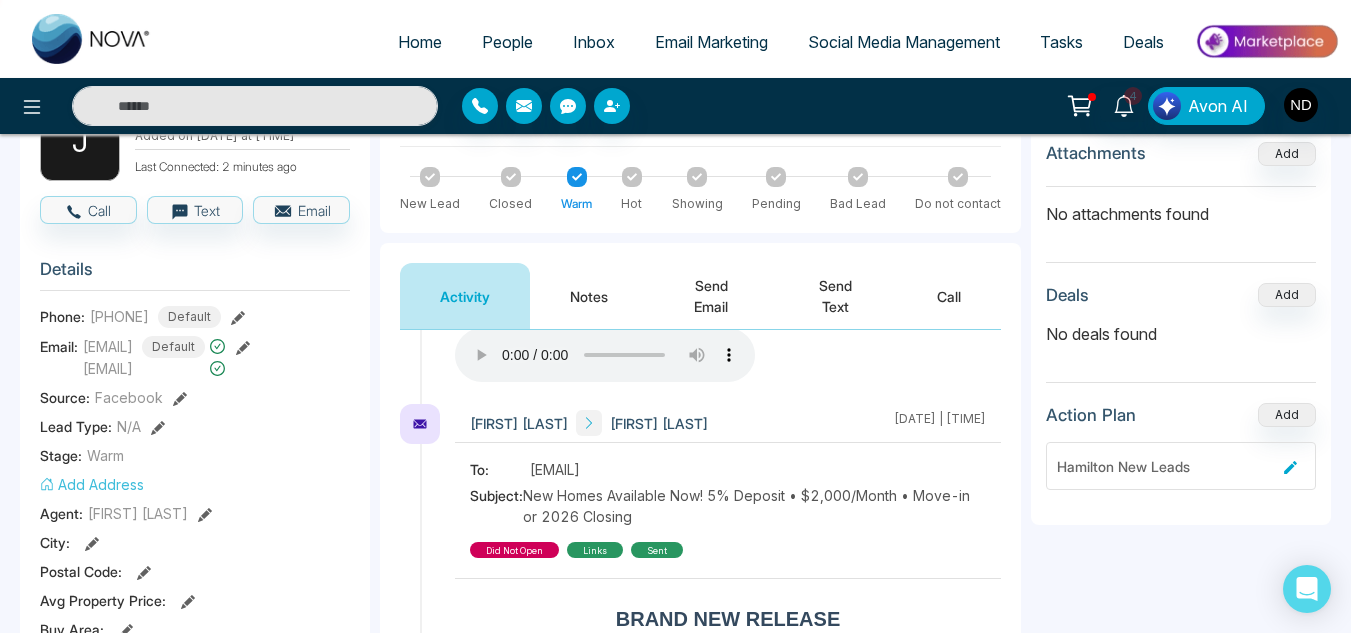 click on "Send Email" at bounding box center [711, 296] 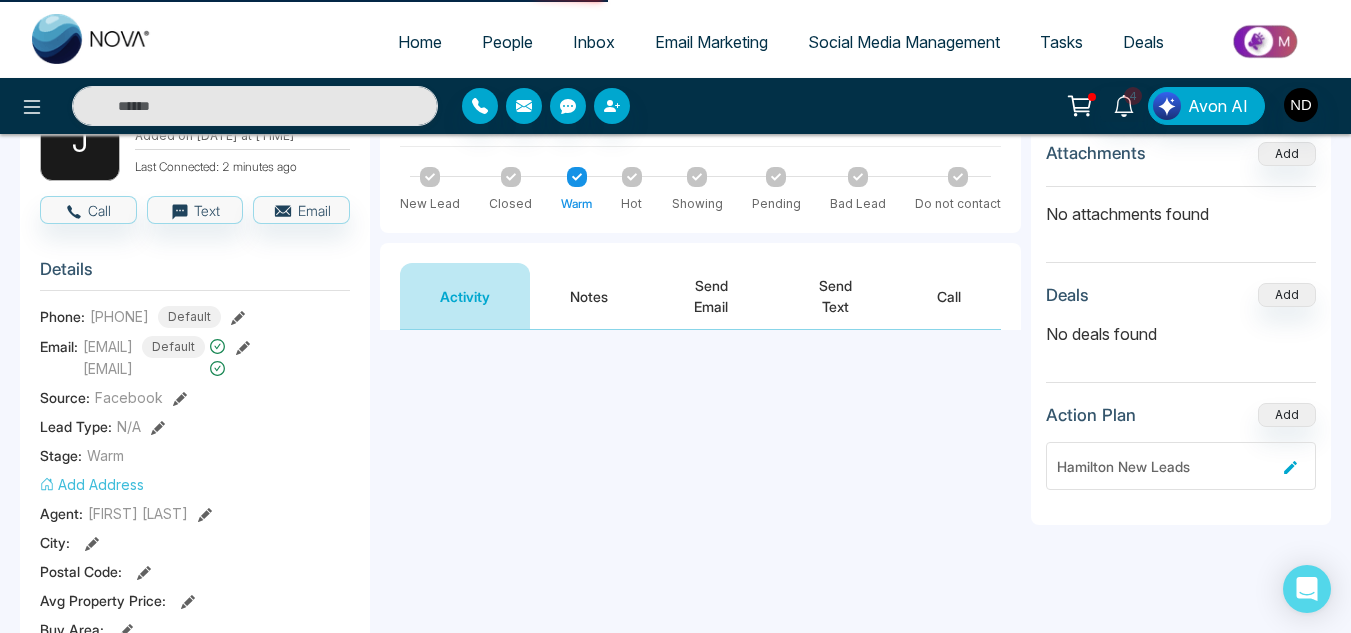 scroll, scrollTop: 0, scrollLeft: 0, axis: both 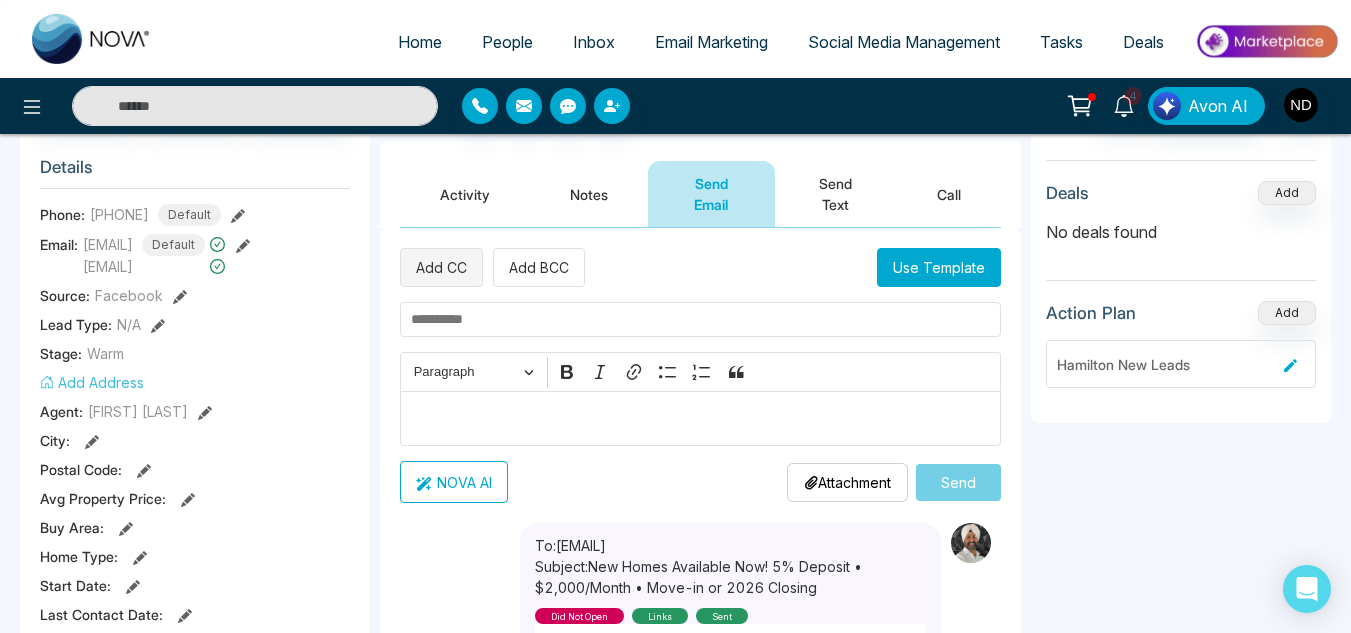 click on "Add CC" at bounding box center (441, 267) 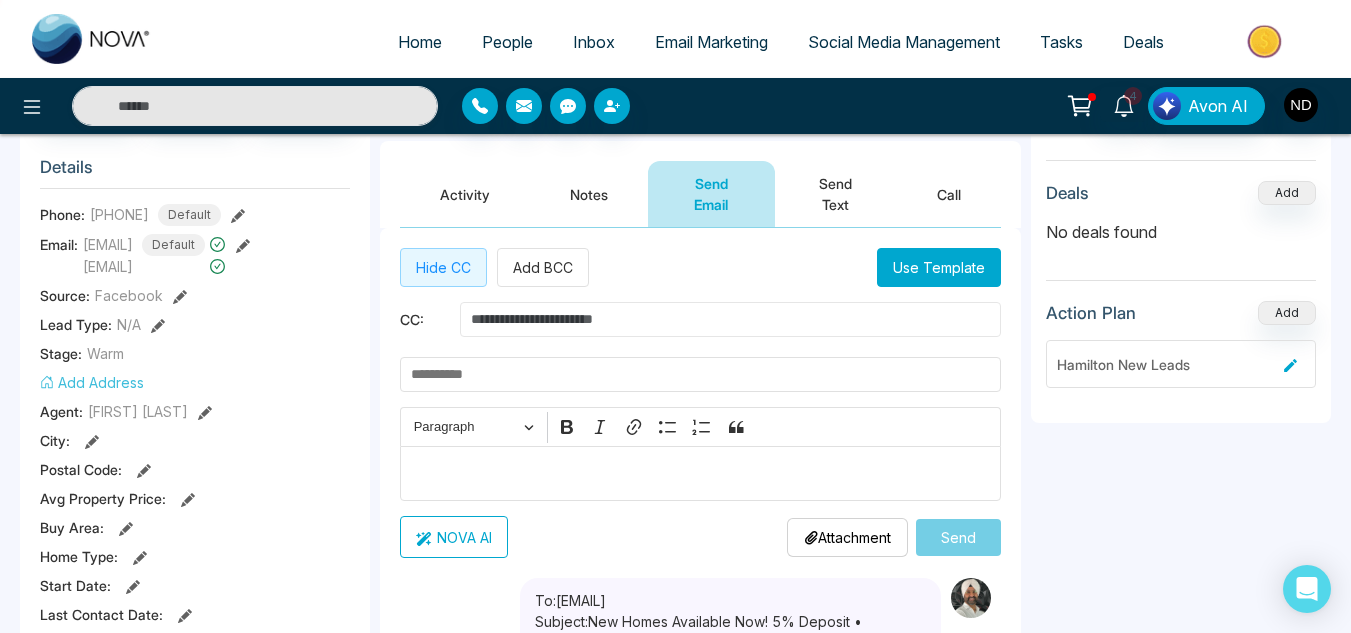 click at bounding box center [730, 319] 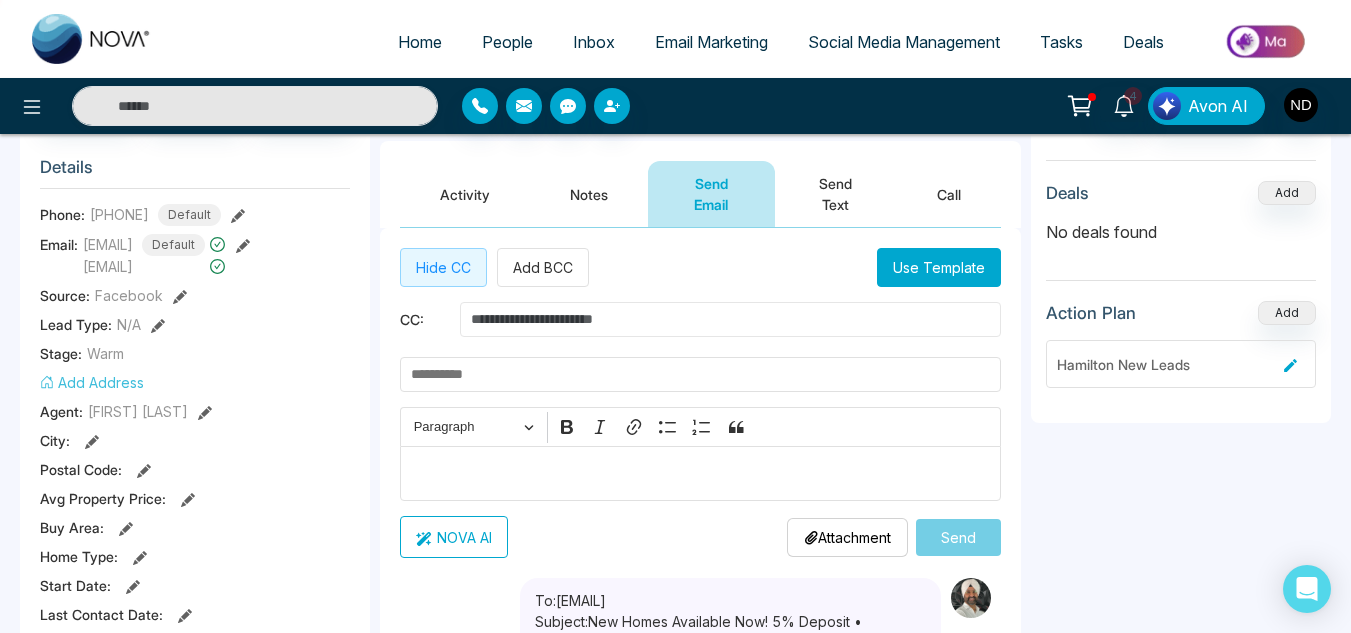 paste on "**********" 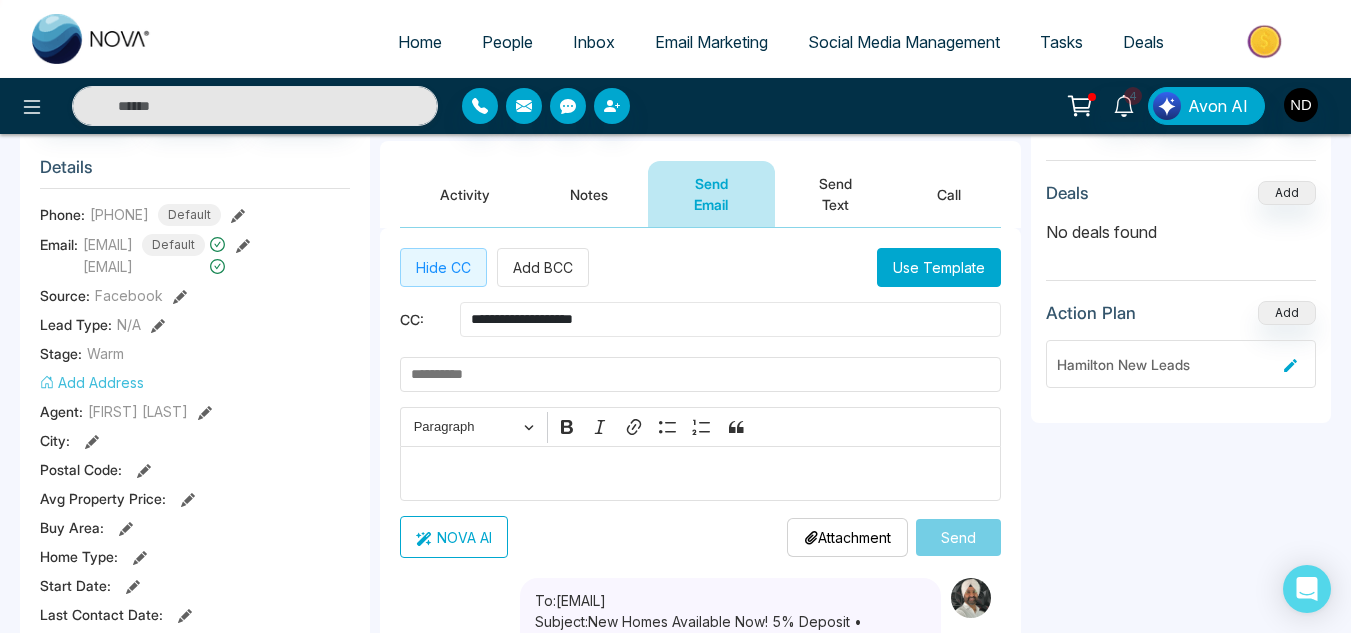 click on "**********" at bounding box center [730, 319] 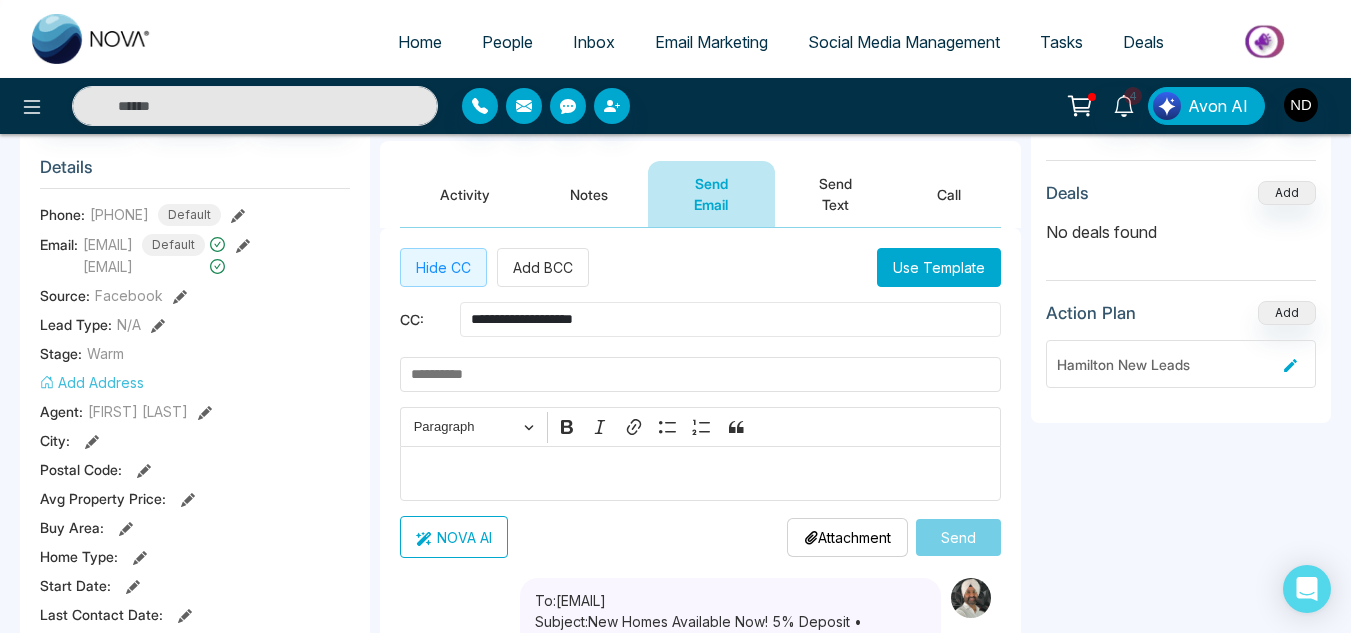 click on "**********" at bounding box center [700, 403] 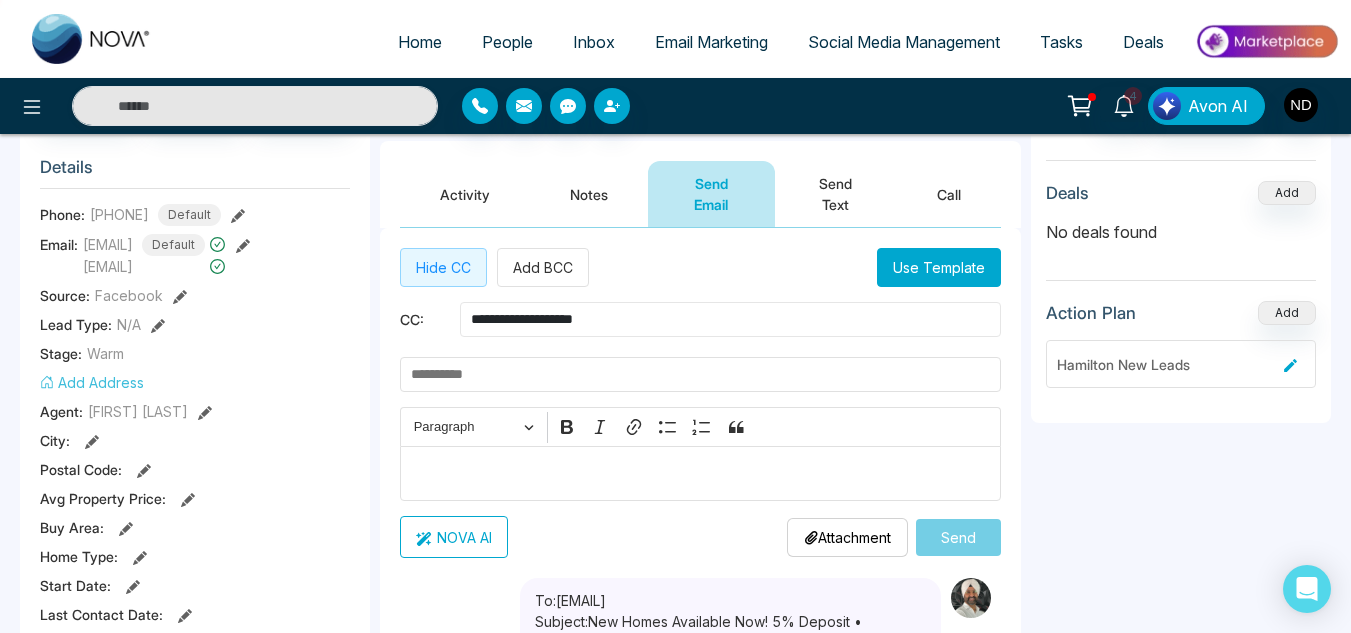 type on "**********" 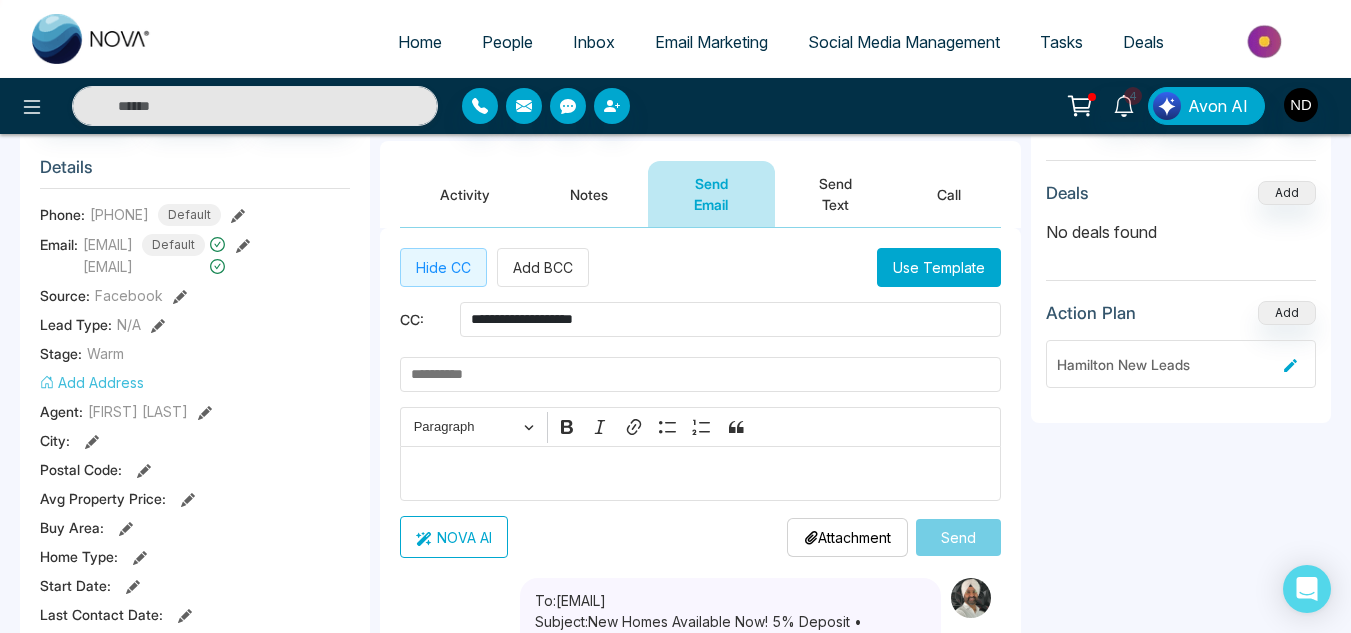 click on "Hide CC Add BCC Use Template" at bounding box center [700, 267] 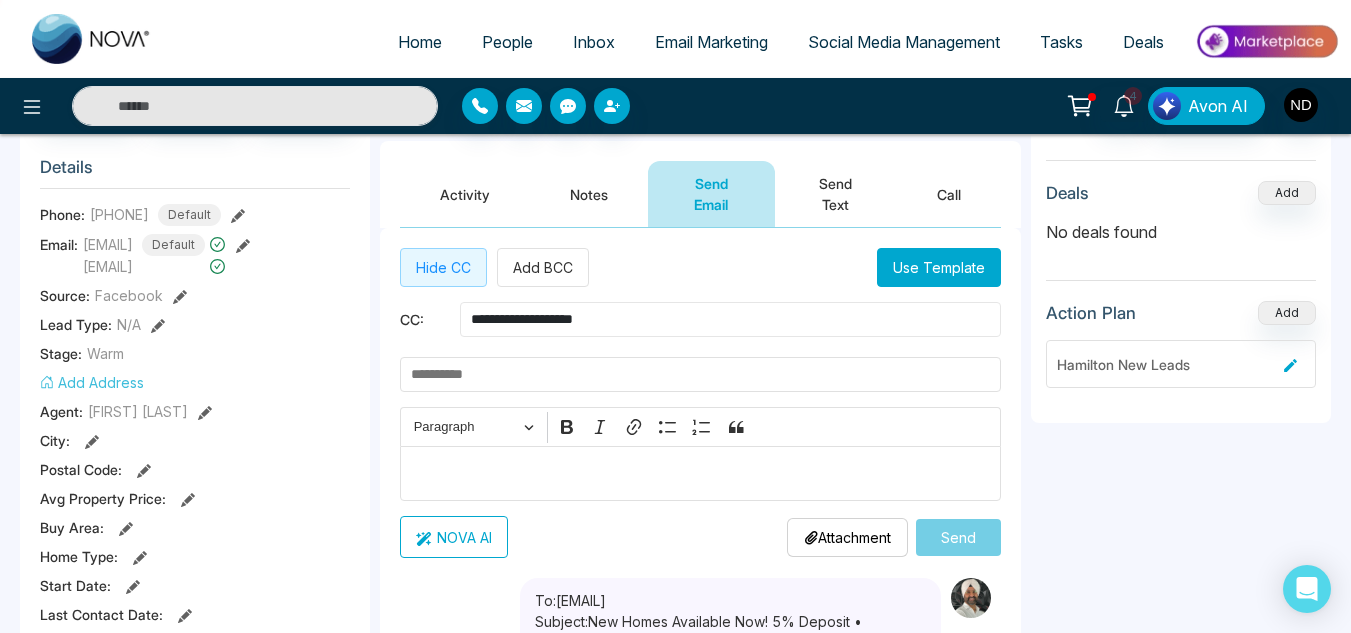 click on "**********" at bounding box center [730, 319] 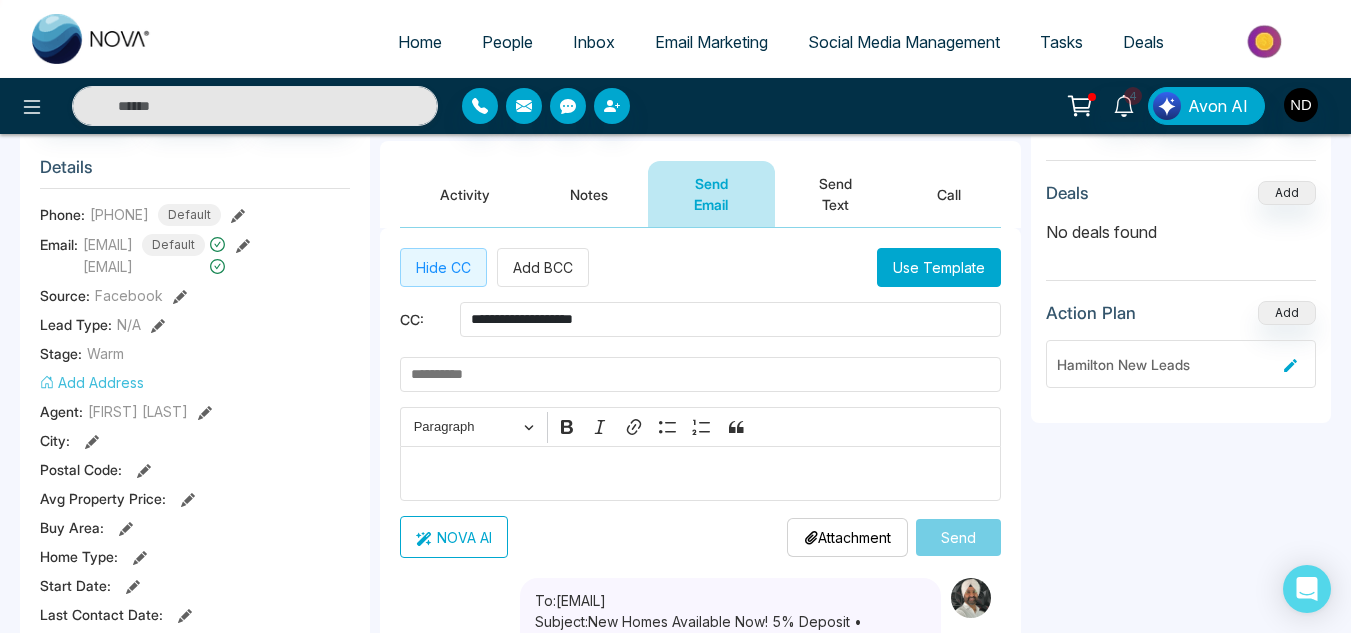 click on "Hide CC Add BCC Use Template" at bounding box center [700, 267] 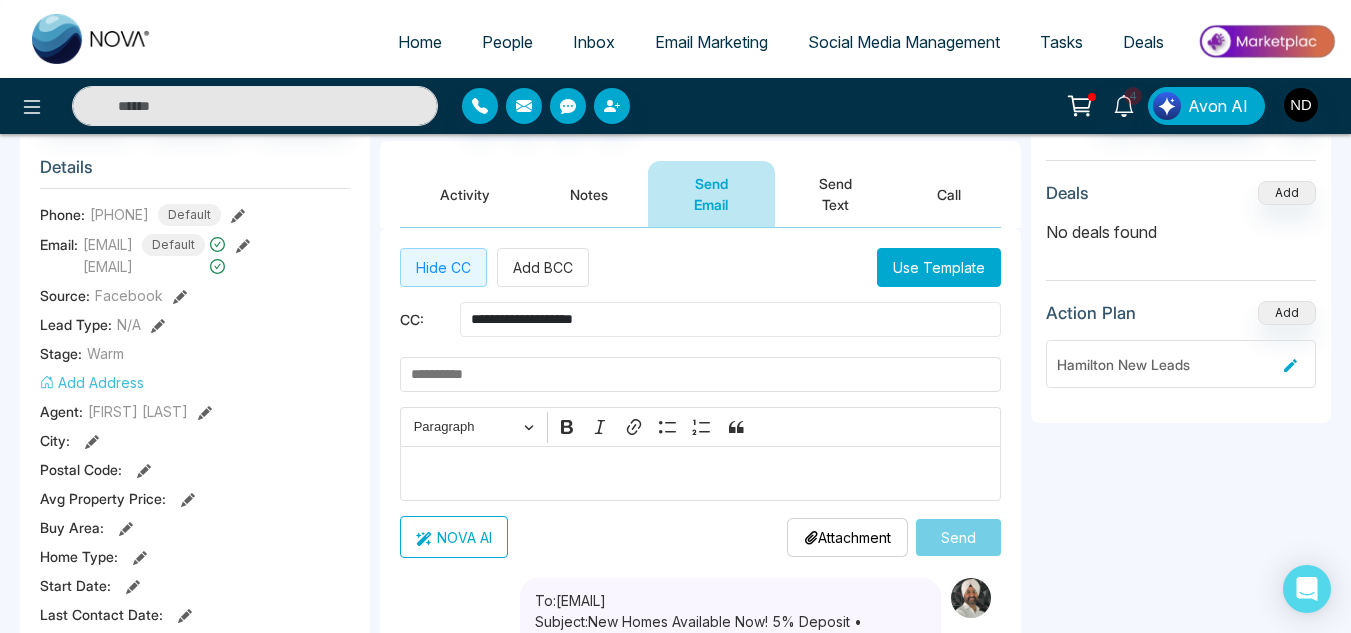 drag, startPoint x: 637, startPoint y: 317, endPoint x: 420, endPoint y: 326, distance: 217.18655 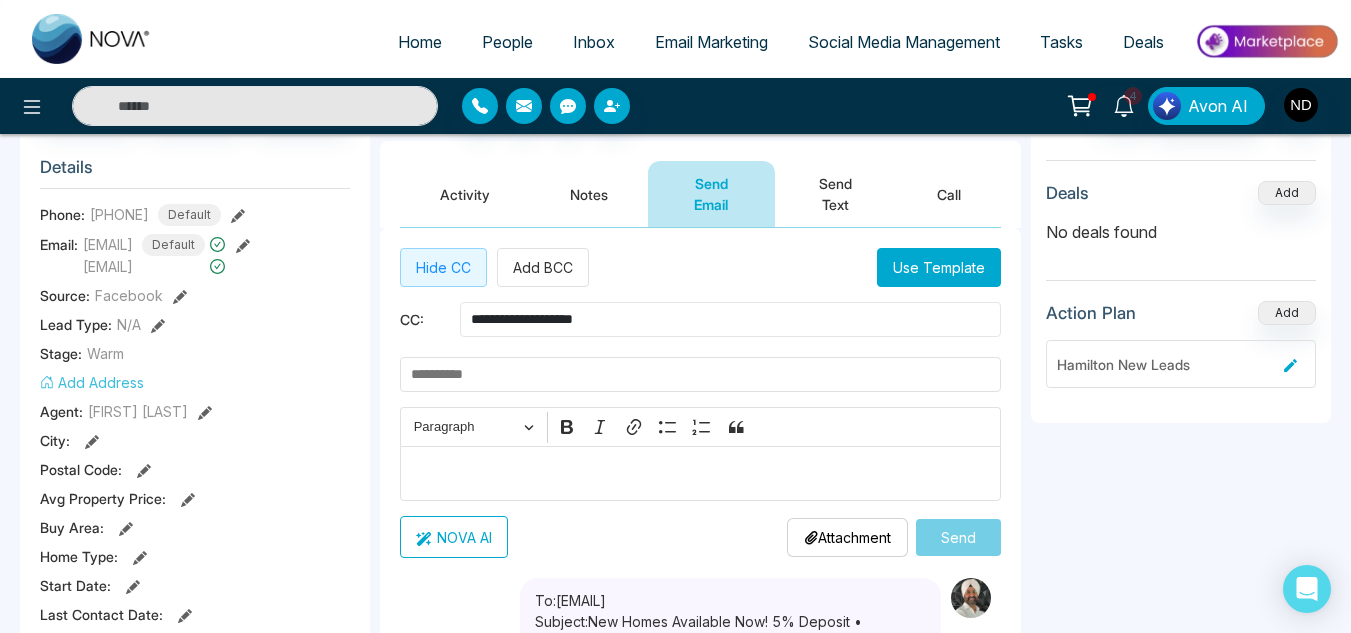 click on "**********" at bounding box center (700, 319) 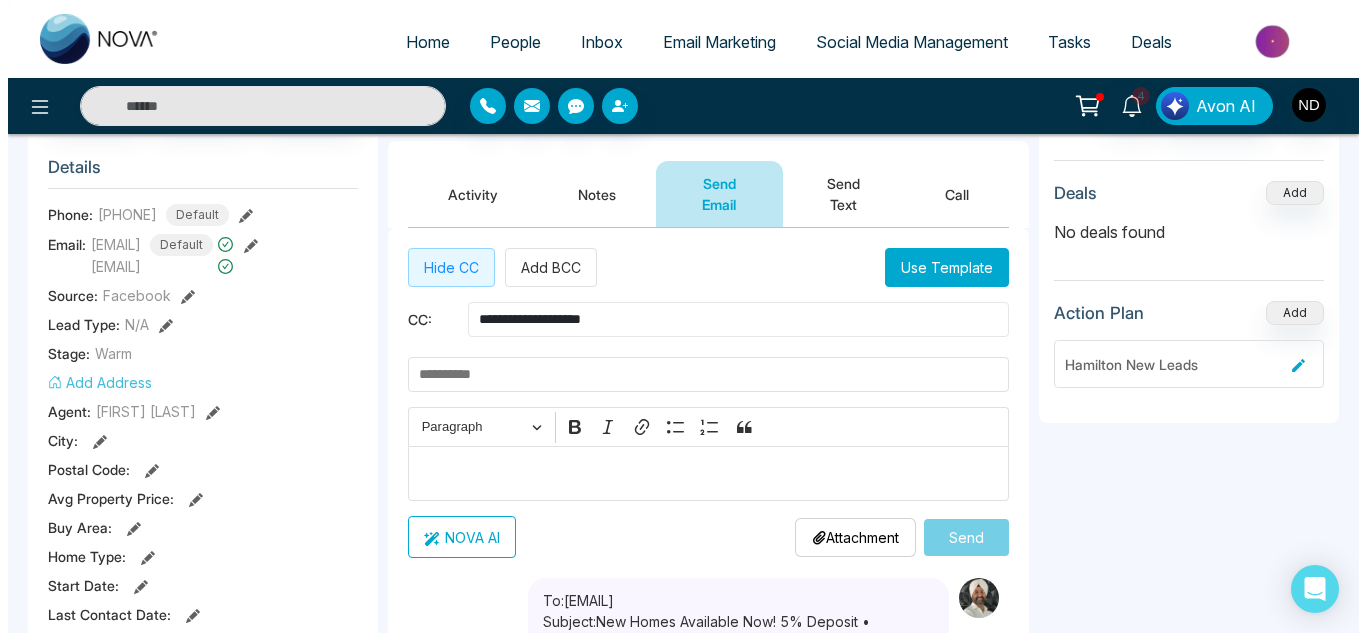 scroll, scrollTop: 8, scrollLeft: 0, axis: vertical 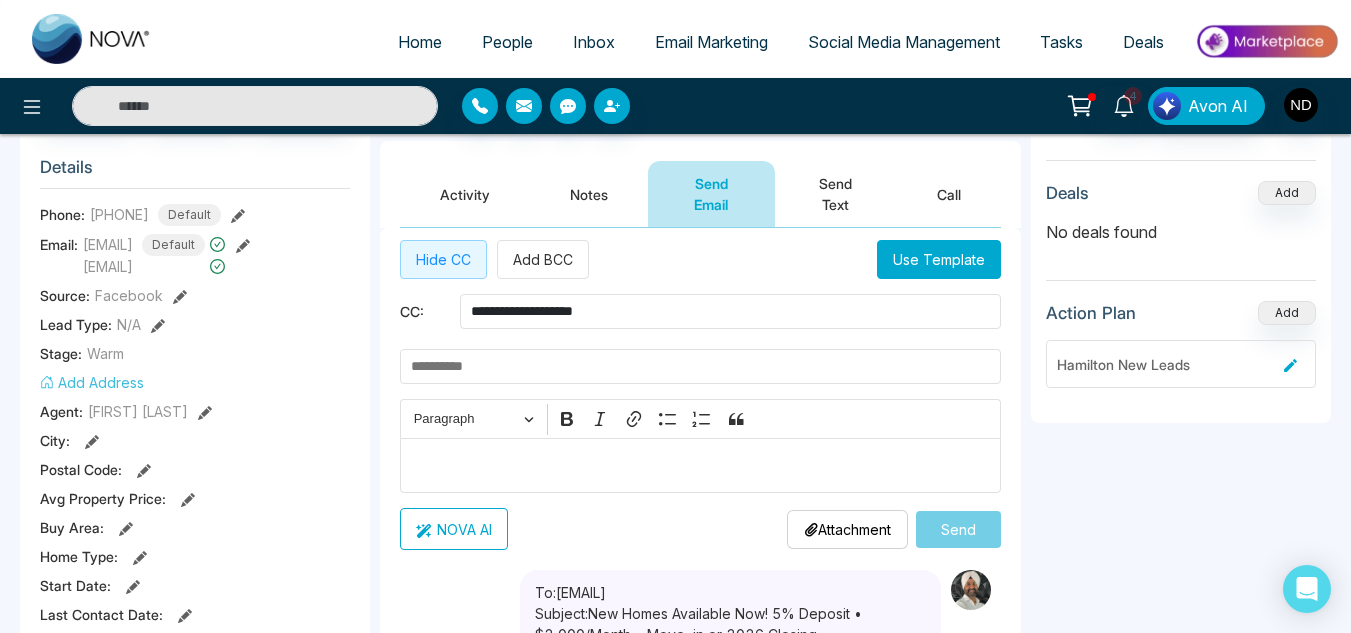 click on "Use Template" at bounding box center (939, 259) 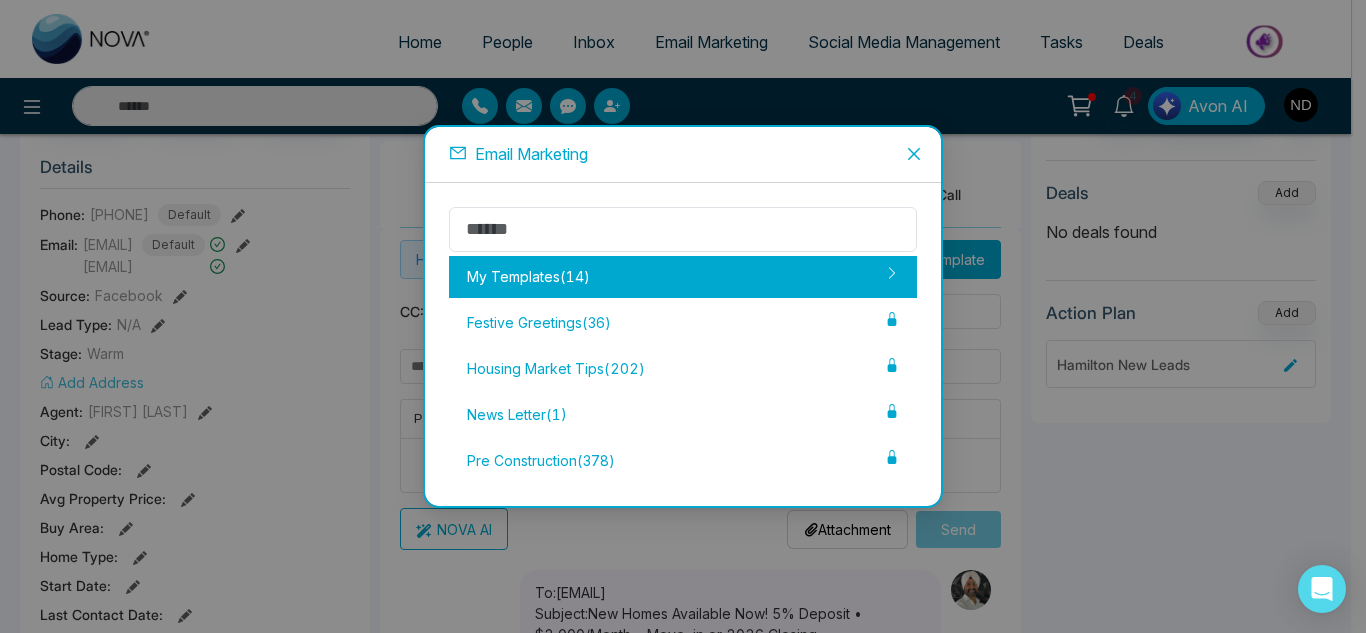 click on "My Templates  ( 14 )" at bounding box center (683, 277) 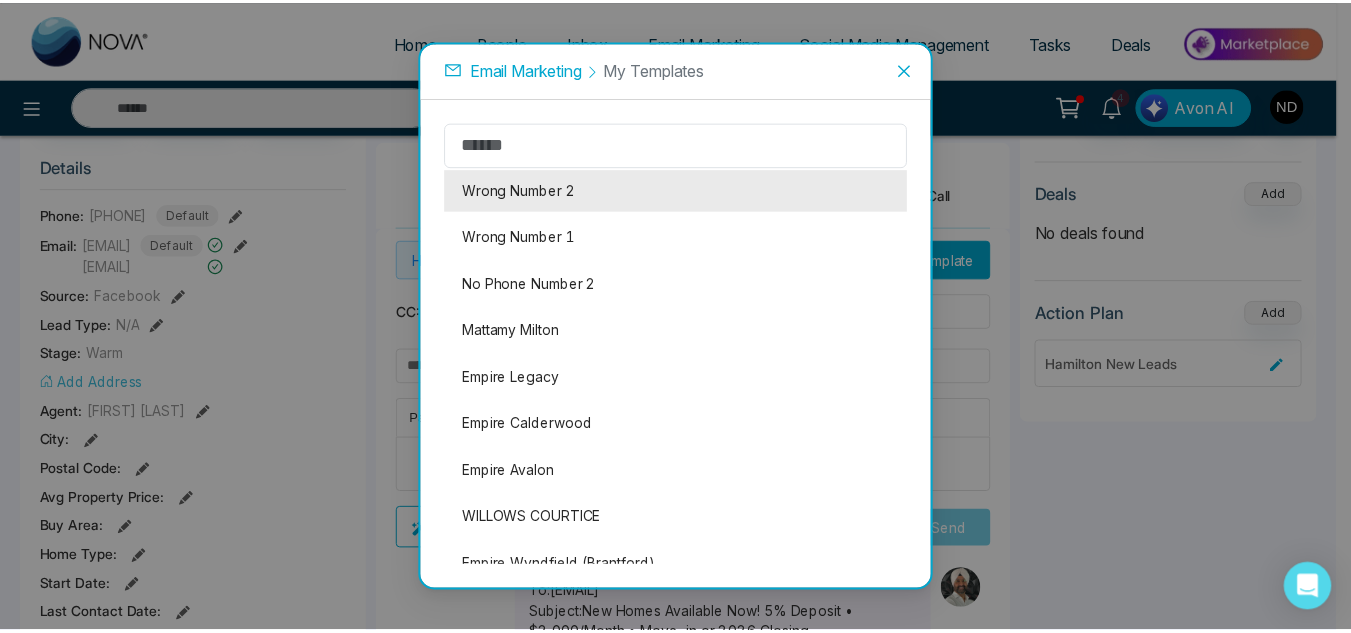 scroll, scrollTop: 255, scrollLeft: 0, axis: vertical 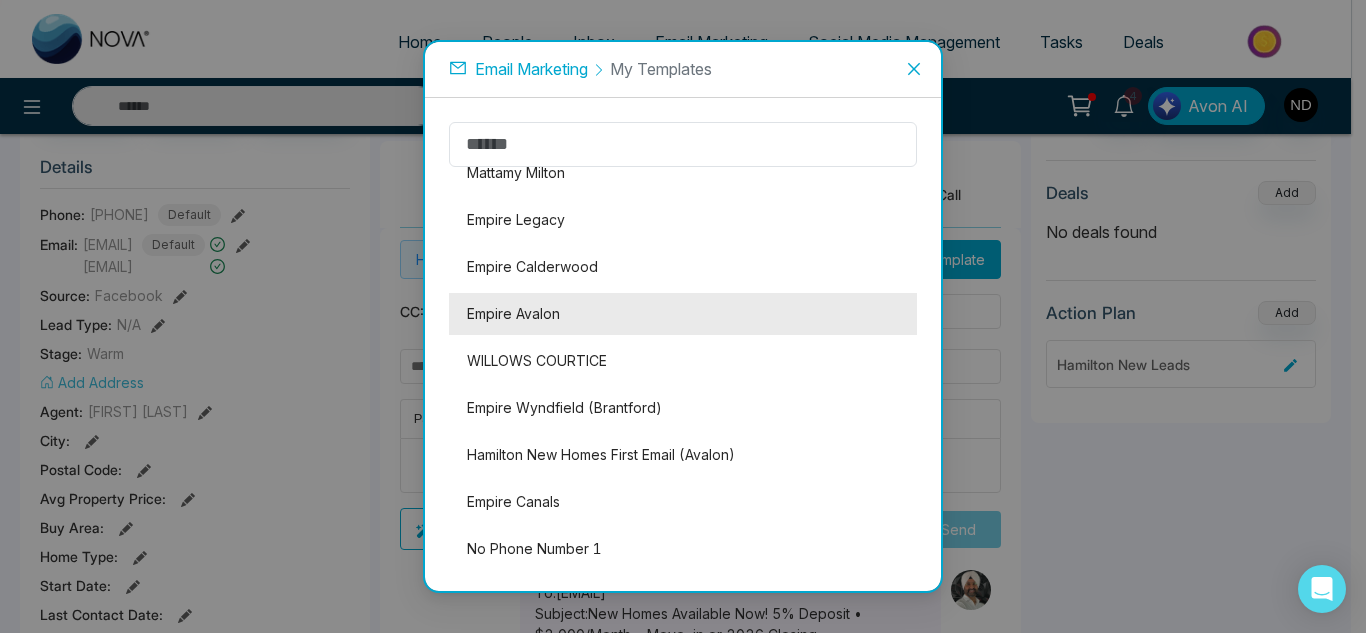 click on "Empire Avalon" at bounding box center (683, 314) 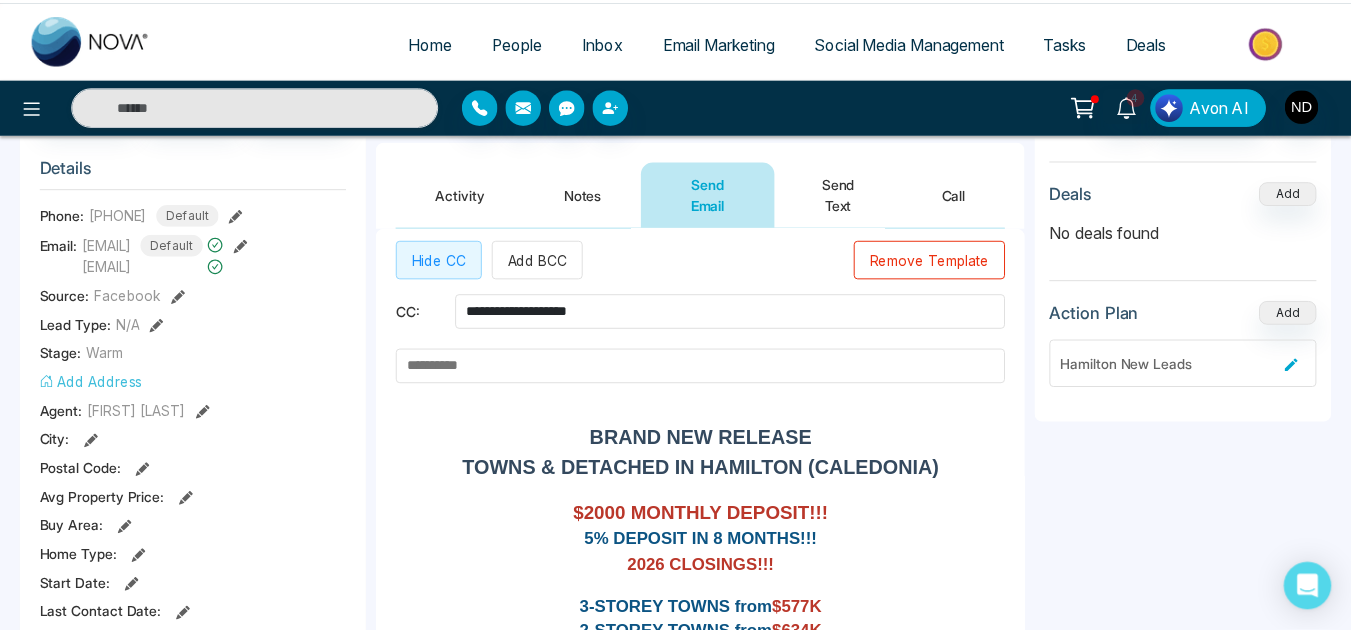 scroll, scrollTop: 0, scrollLeft: 0, axis: both 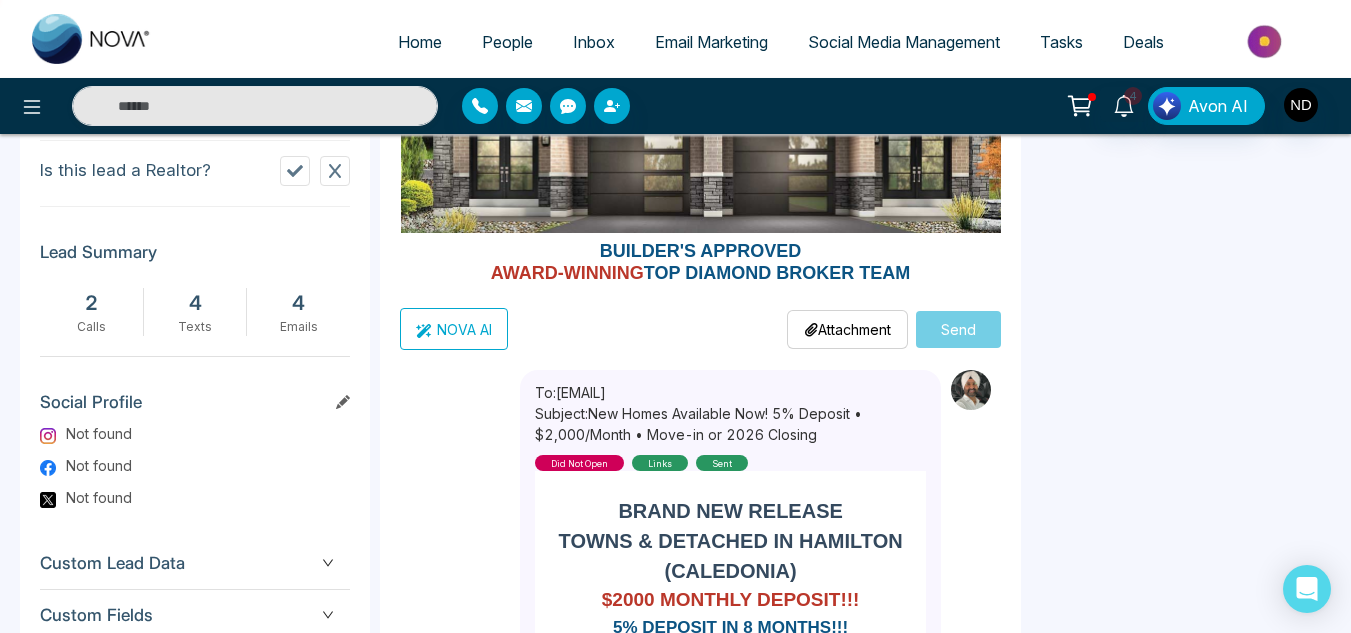 drag, startPoint x: 530, startPoint y: 429, endPoint x: 907, endPoint y: 266, distance: 410.7286 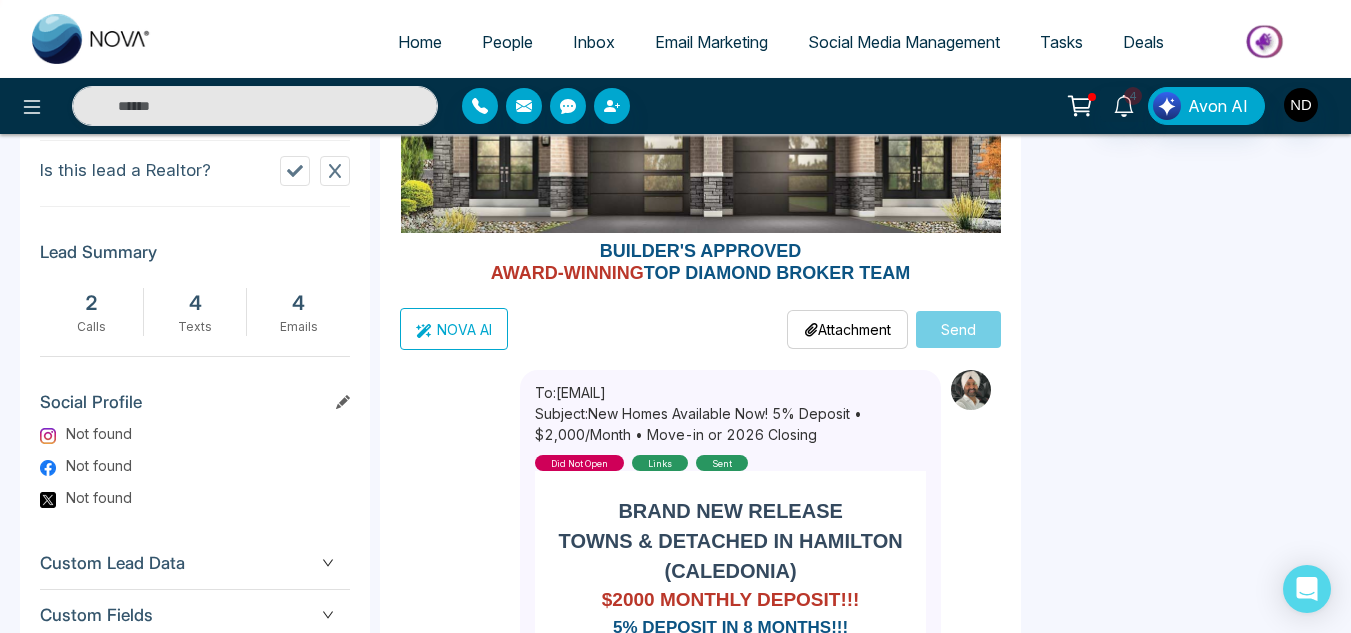 click on "BRAND NEW RELEASE TOWNS & DETACHED IN HAMILTON (CALEDONIA) $2000 MONTHLY DEPOSIT!!! 5% DEPOSIT IN 8 MONTHS!!! 2026 CLOSINGS!!! 3-STOREY TOWNS from  $577K 2-STOREY TOWNS from  $634K 27FT DETACHED from  $712K 30FT DETACHED from  $754K 33FT DETACHED from  $776K 34FT DETACHED from  $826K 38FT DETACHED from  $875K   LOCATION: CALEDONIA (HAMILTON)   20 MINUTES TO  HAMILTON DOWNTOWN 20 MINUTES TO ALDERSHOT  GO STATION 10 MINUTES TO   HWY 403 & QEW 15 MINUTES TO  MOHAWK COLLEGE 20 MINUTES TO  McMASTER UNIVERSITY 15 MINUTES TO  COSTCO  AND  WALMART 10 MINUTES TO  HAMILTON AIRPORT 30 MINUTES TO  BRANTFORD DEPOSIT STRUCTURE (TOWNS) $10,000  on Signing $2,000  in 30 Days $2,000  in 60 Days $2,000  in 90 Days $2,000  in 120 Days $2,000  in 150 Days $2,000  in 180 Days $2,000  in 210 Days Balance to 5%  in 240 Days   (DETACHED) $15,000  on Signing $2,500  in 30 Days $2,500  in 60 Days $2,500  in 90 Days $2,500  in 120 Days $2,500  in 150 Days $2,500  in 180 Days $2,500  in 210 Days Balance to 6%  in 240 Days" at bounding box center [701, -946] 